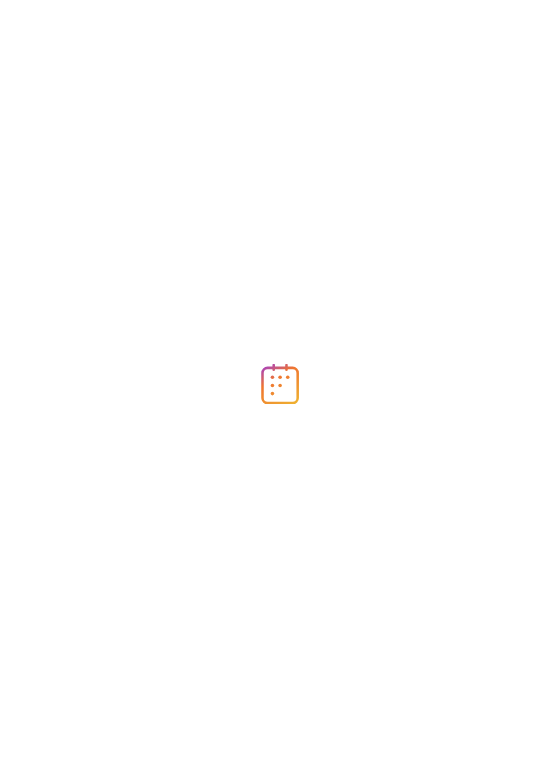 scroll, scrollTop: 0, scrollLeft: 0, axis: both 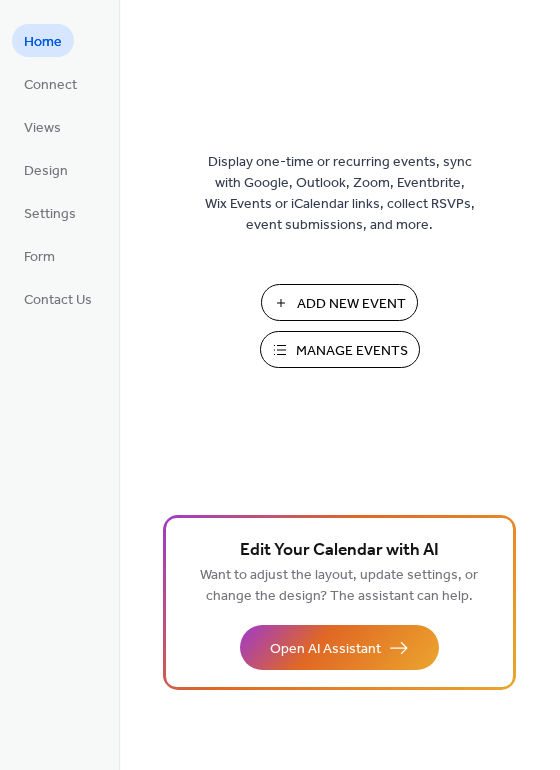 click on "Add New Event" at bounding box center [351, 304] 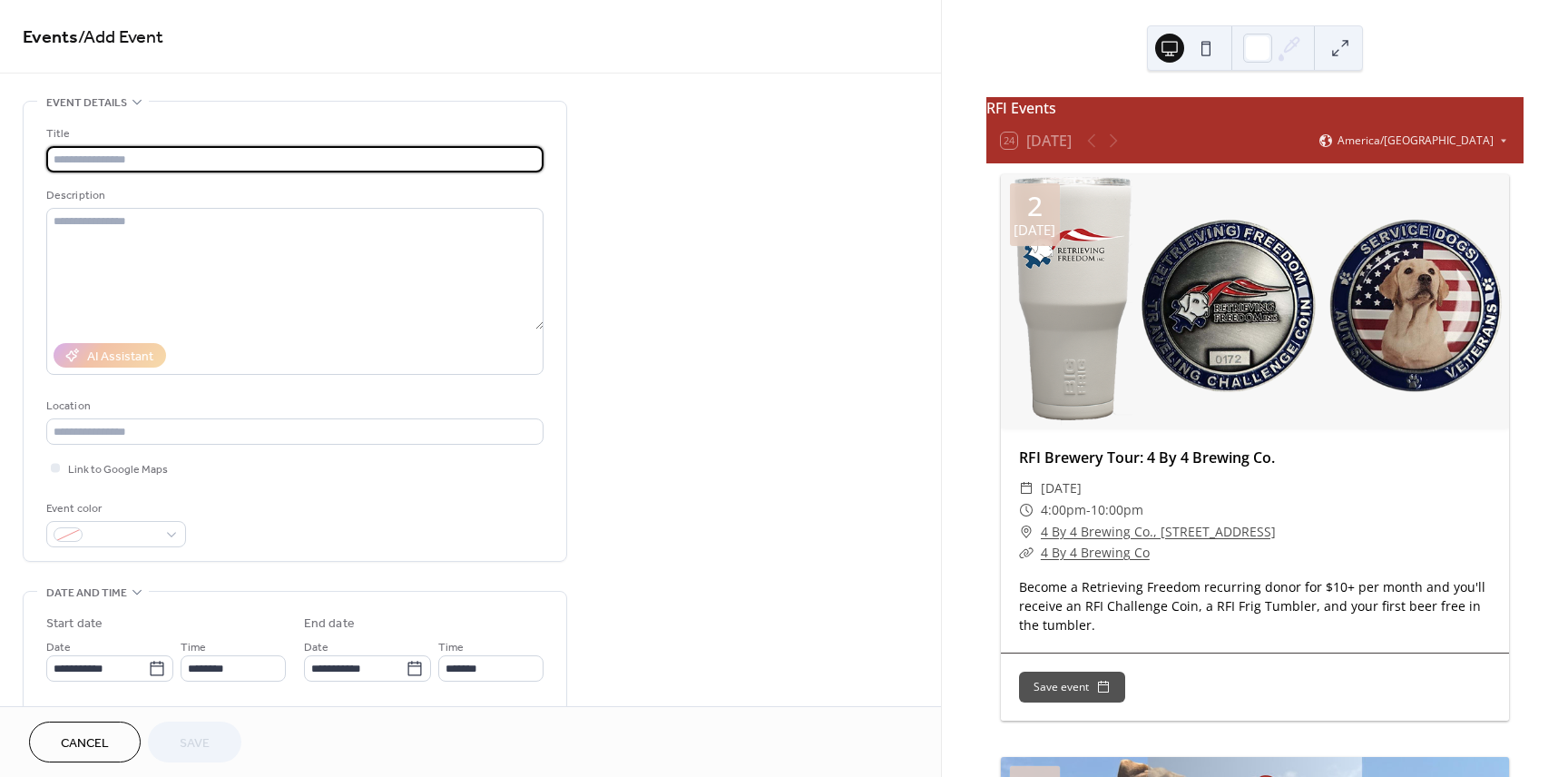 scroll, scrollTop: 0, scrollLeft: 0, axis: both 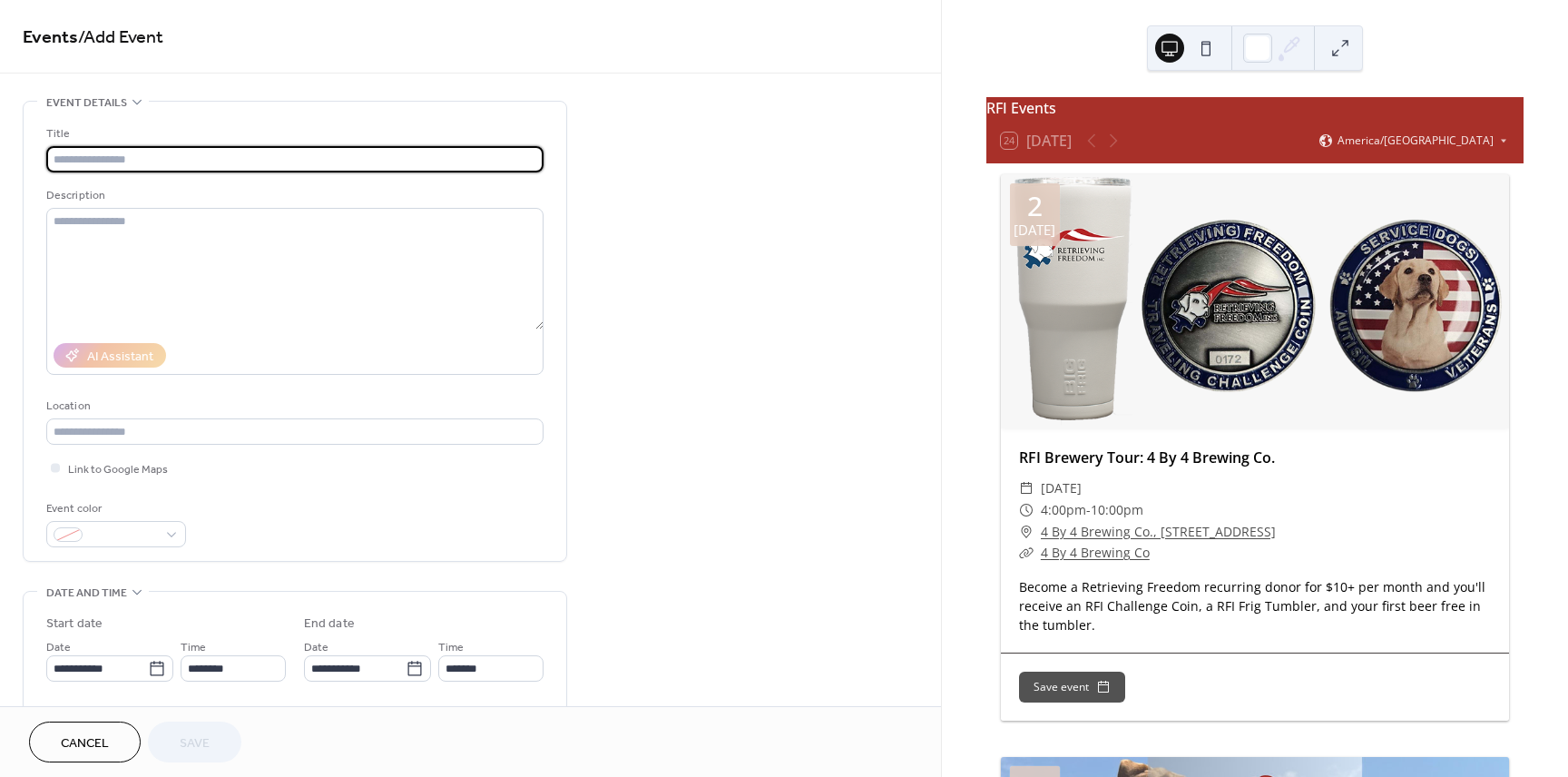 paste on "**********" 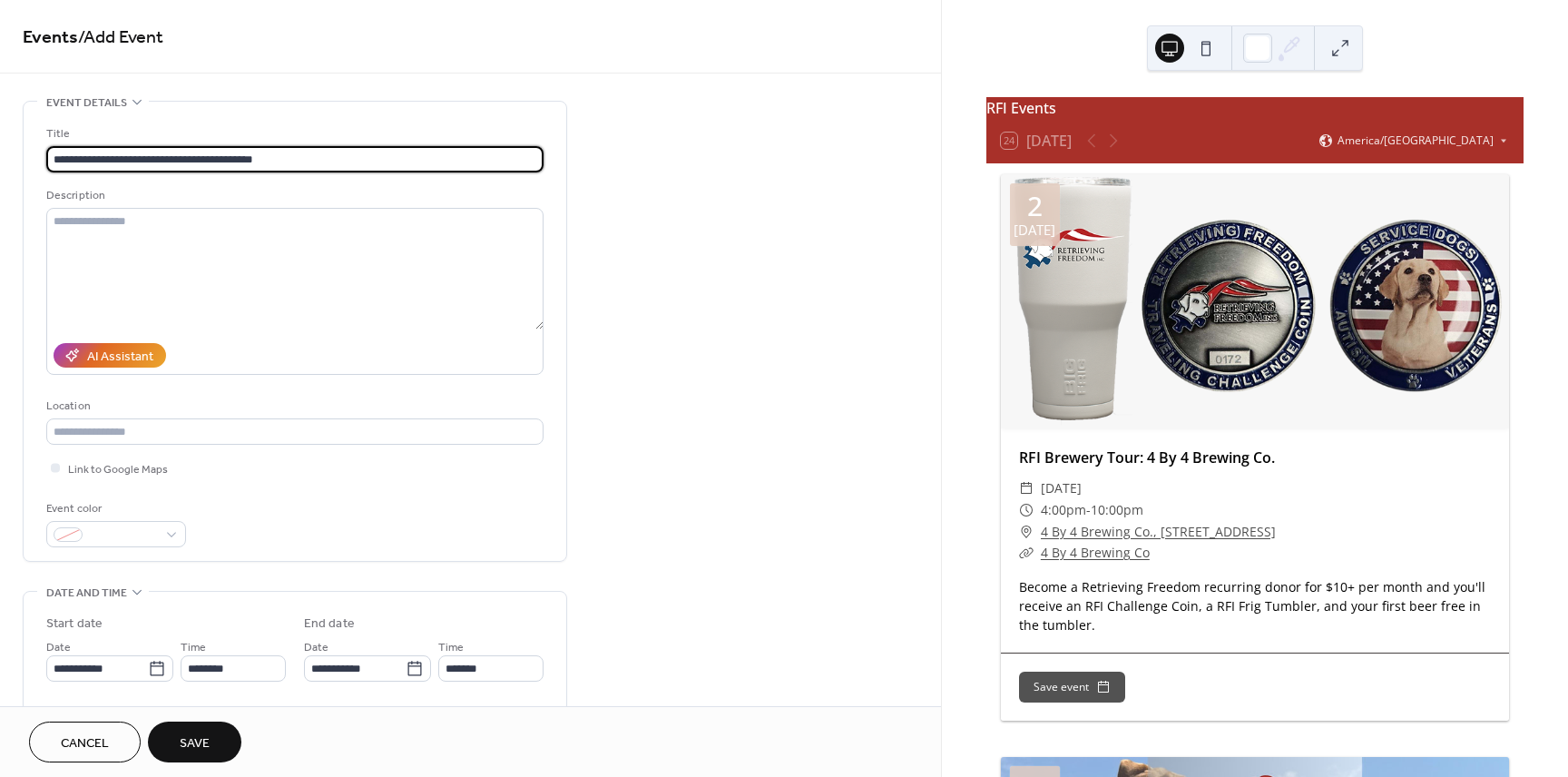 type on "**********" 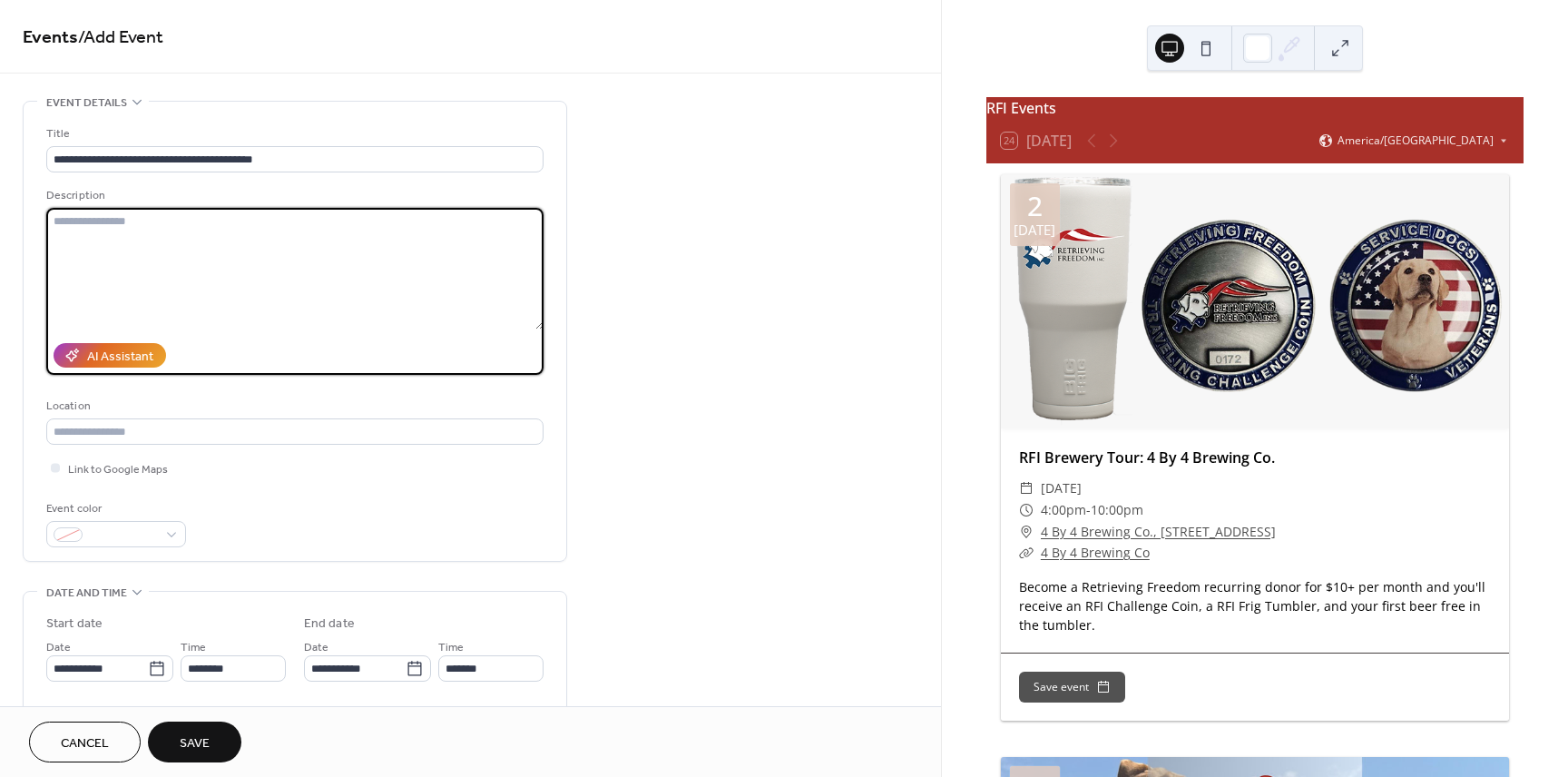 click at bounding box center [295, 269] 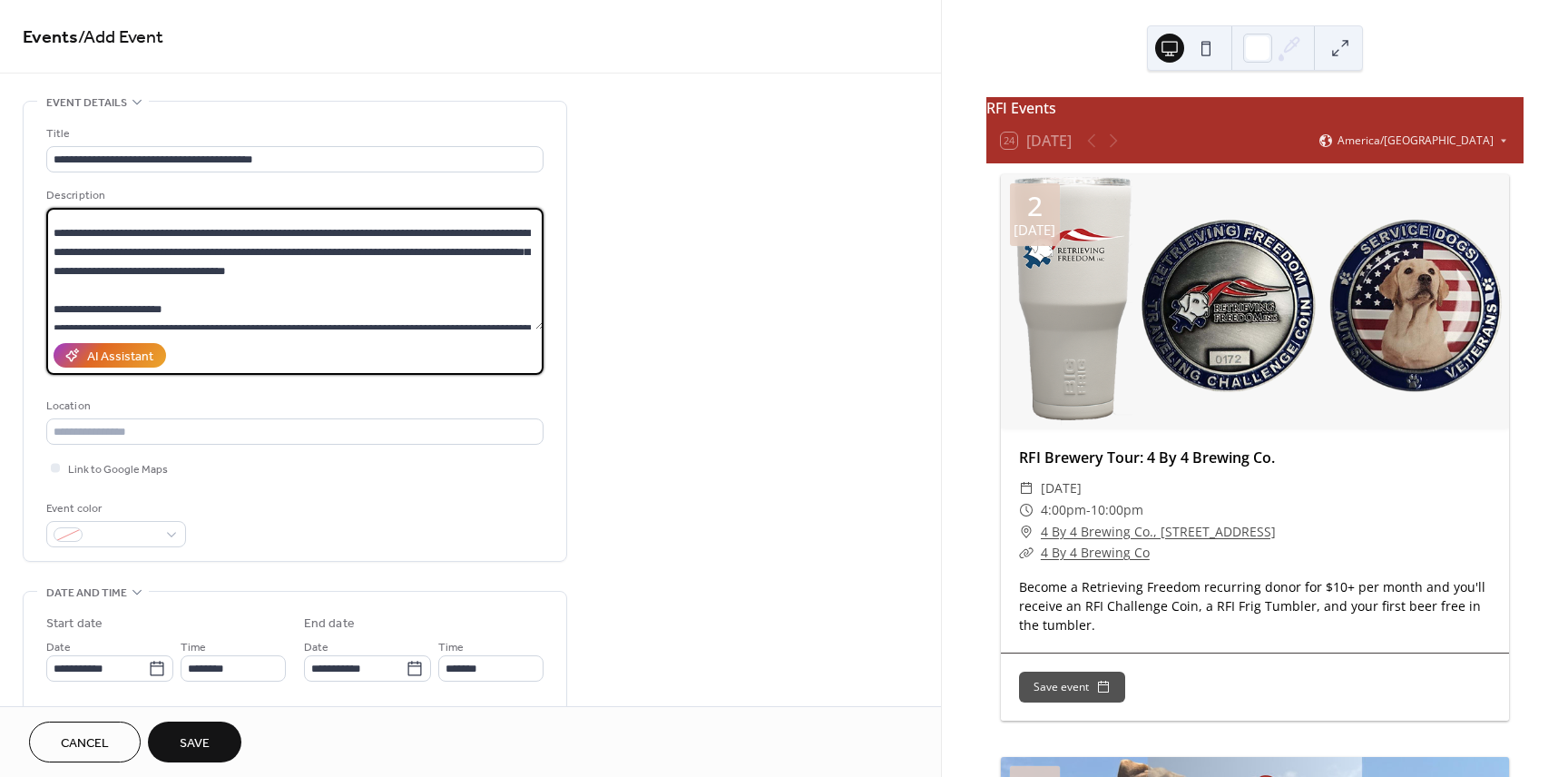 scroll, scrollTop: 0, scrollLeft: 0, axis: both 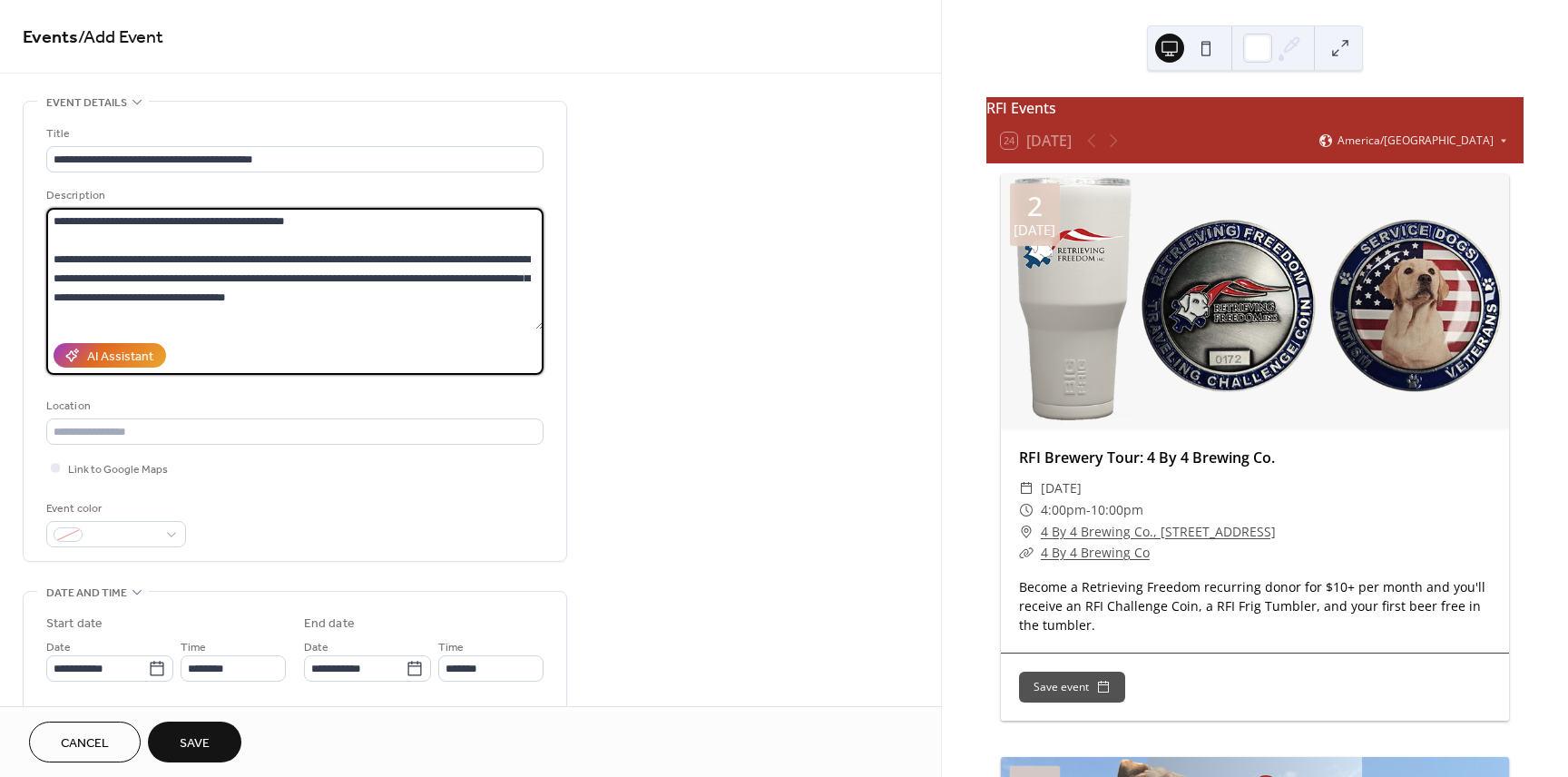 drag, startPoint x: 54, startPoint y: 257, endPoint x: 54, endPoint y: 218, distance: 39 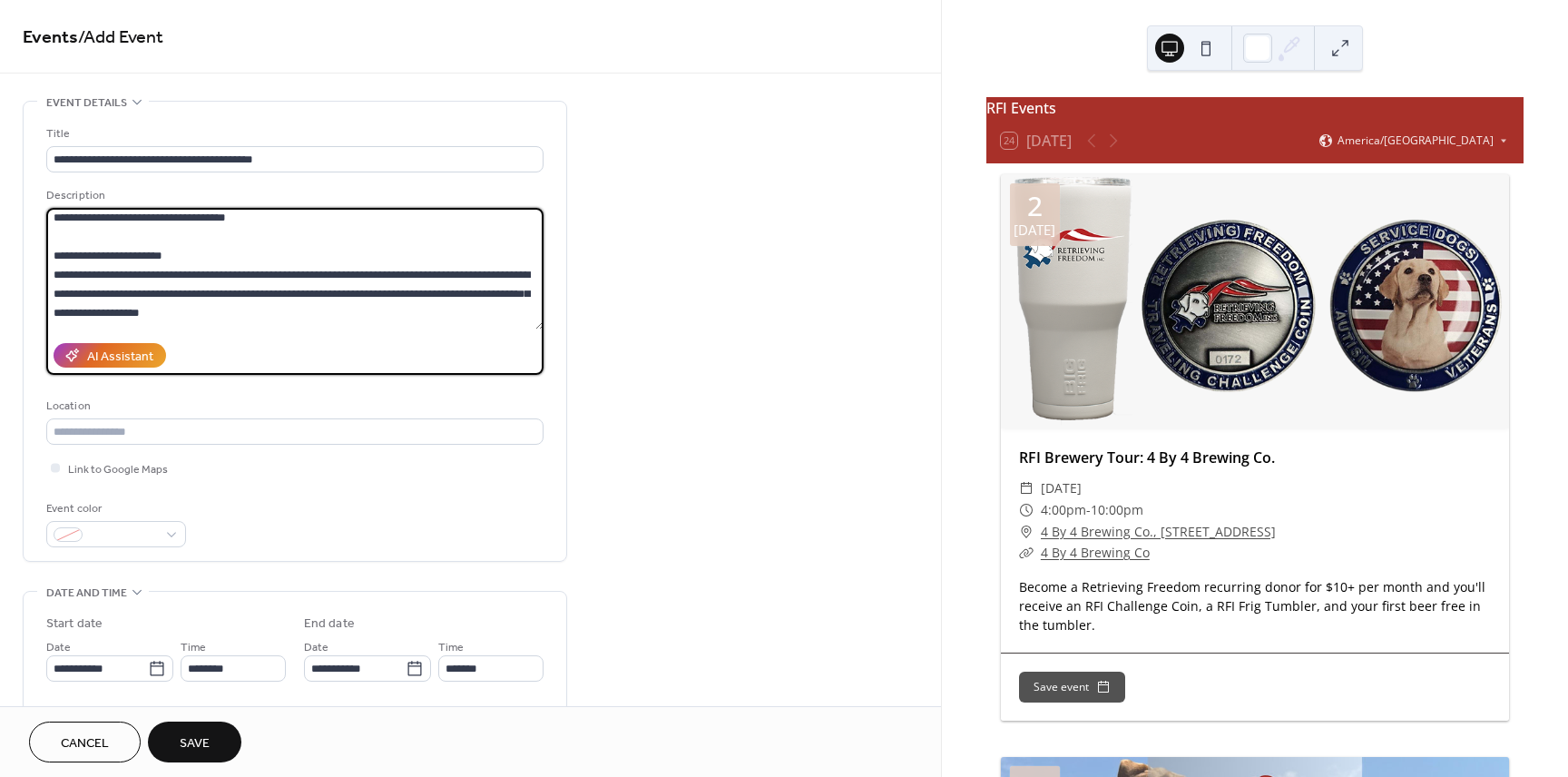 scroll, scrollTop: 66, scrollLeft: 0, axis: vertical 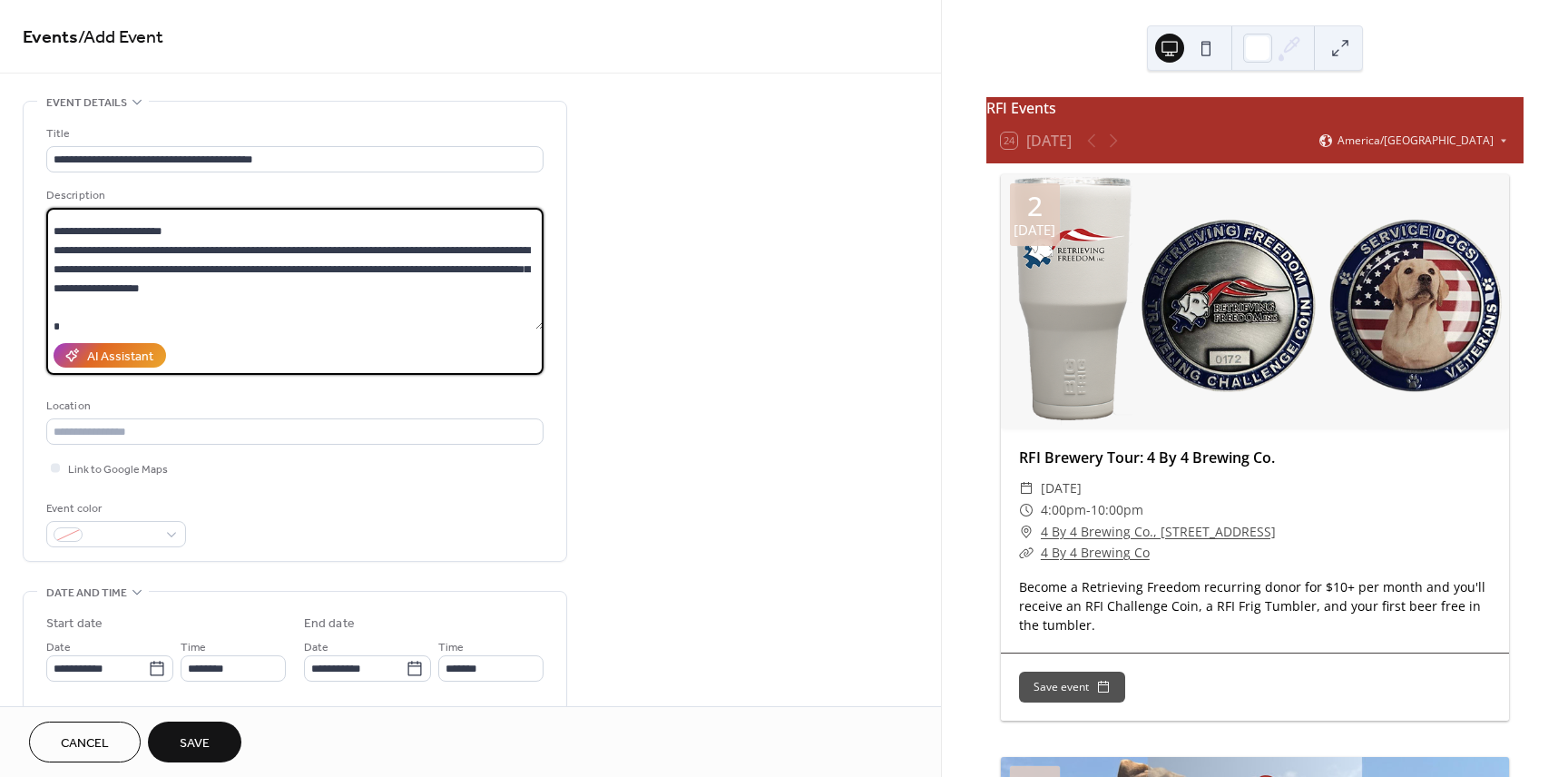 drag, startPoint x: 194, startPoint y: 231, endPoint x: 26, endPoint y: 229, distance: 168.0119 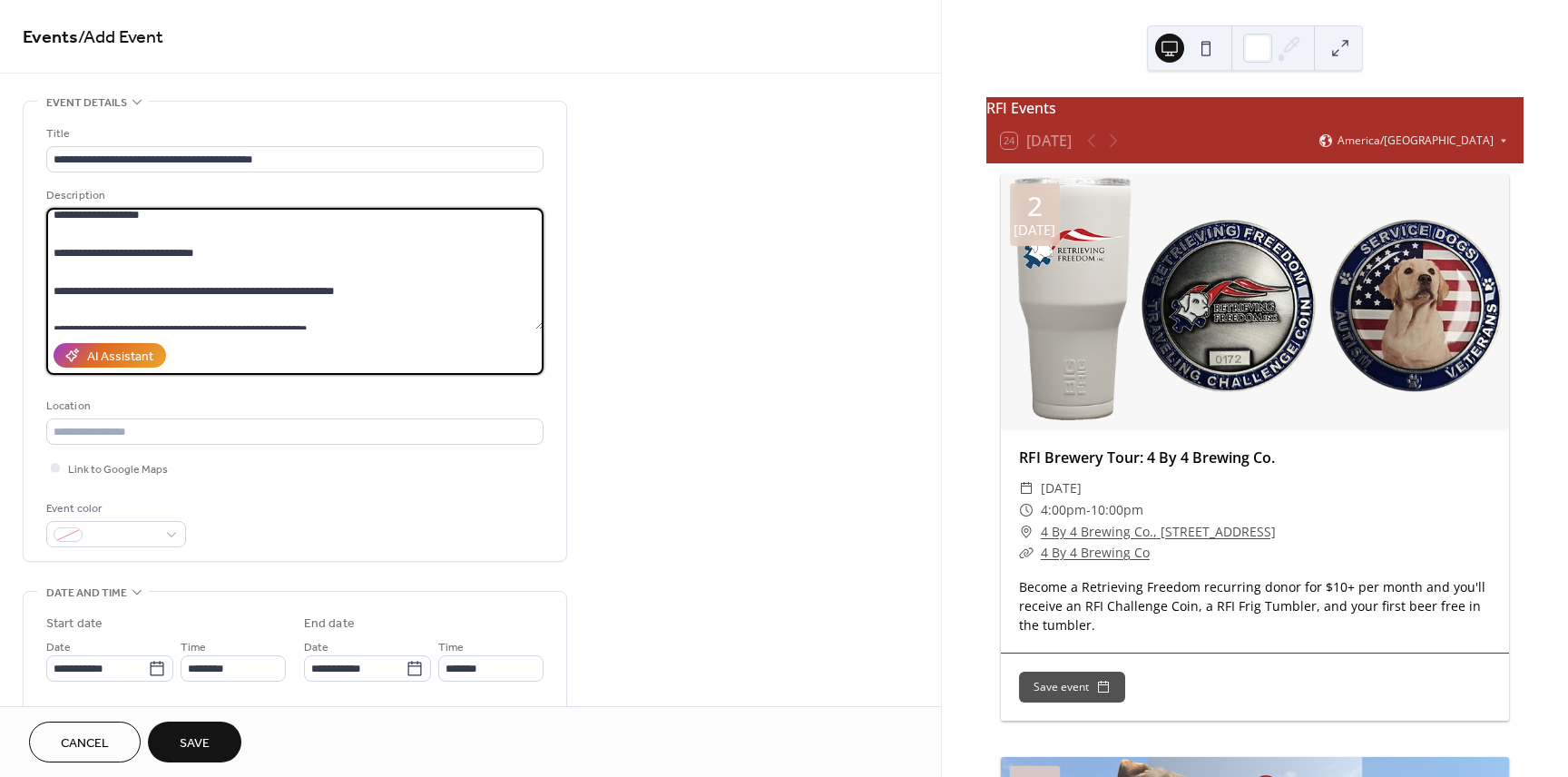 scroll, scrollTop: 143, scrollLeft: 0, axis: vertical 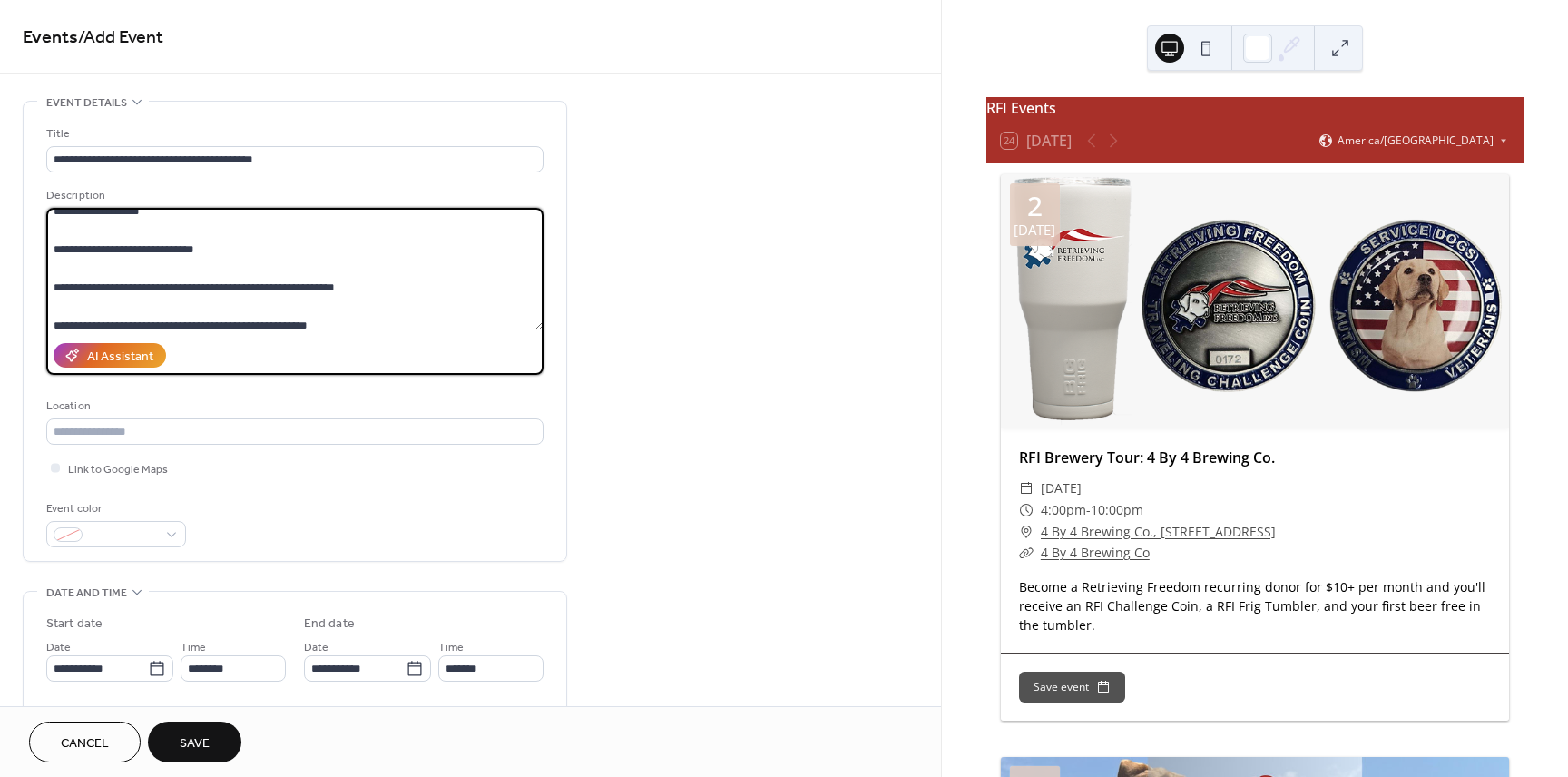 drag, startPoint x: 63, startPoint y: 267, endPoint x: 107, endPoint y: 282, distance: 46.48656 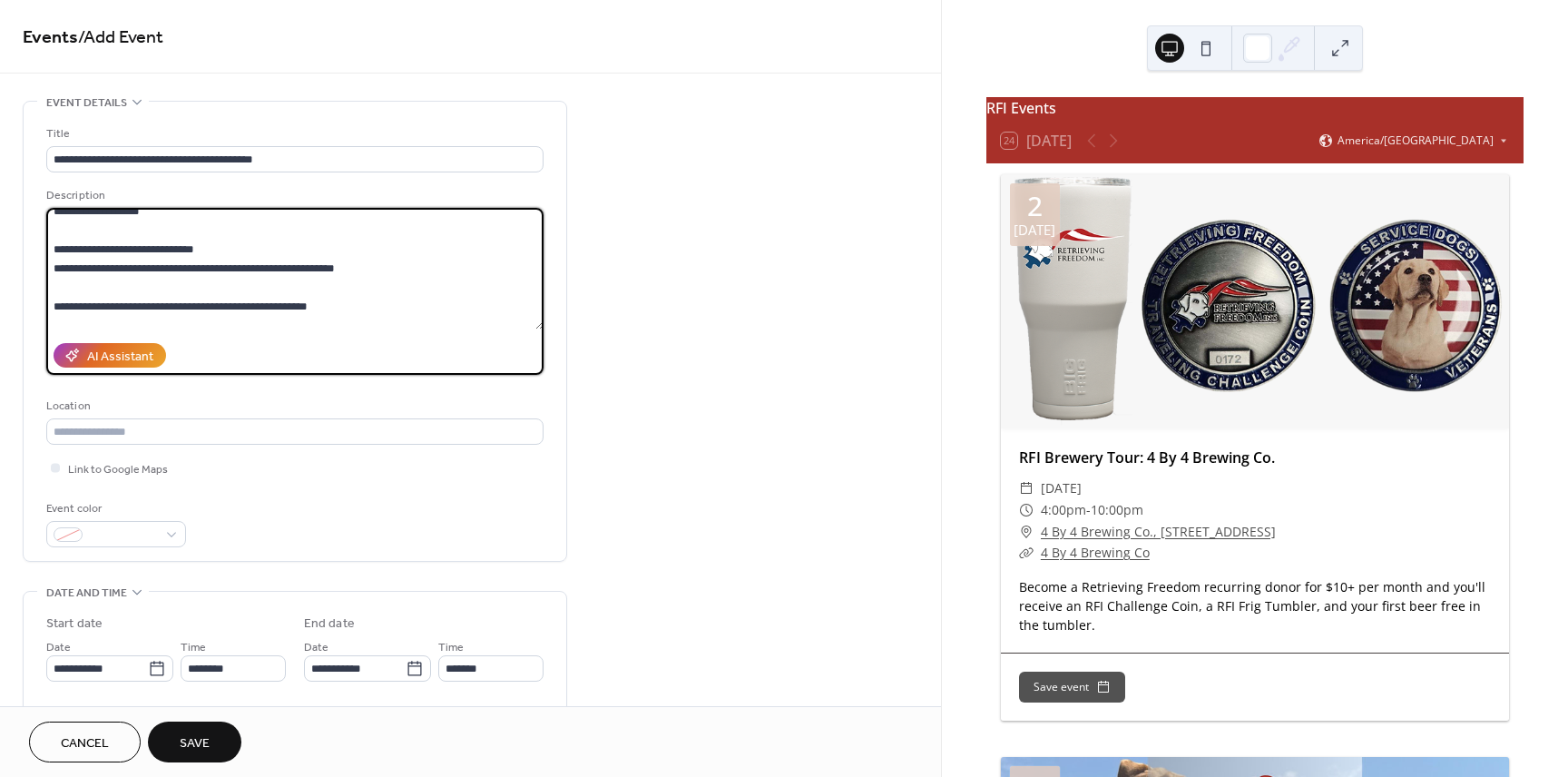 drag, startPoint x: 63, startPoint y: 283, endPoint x: 106, endPoint y: 297, distance: 45.221676 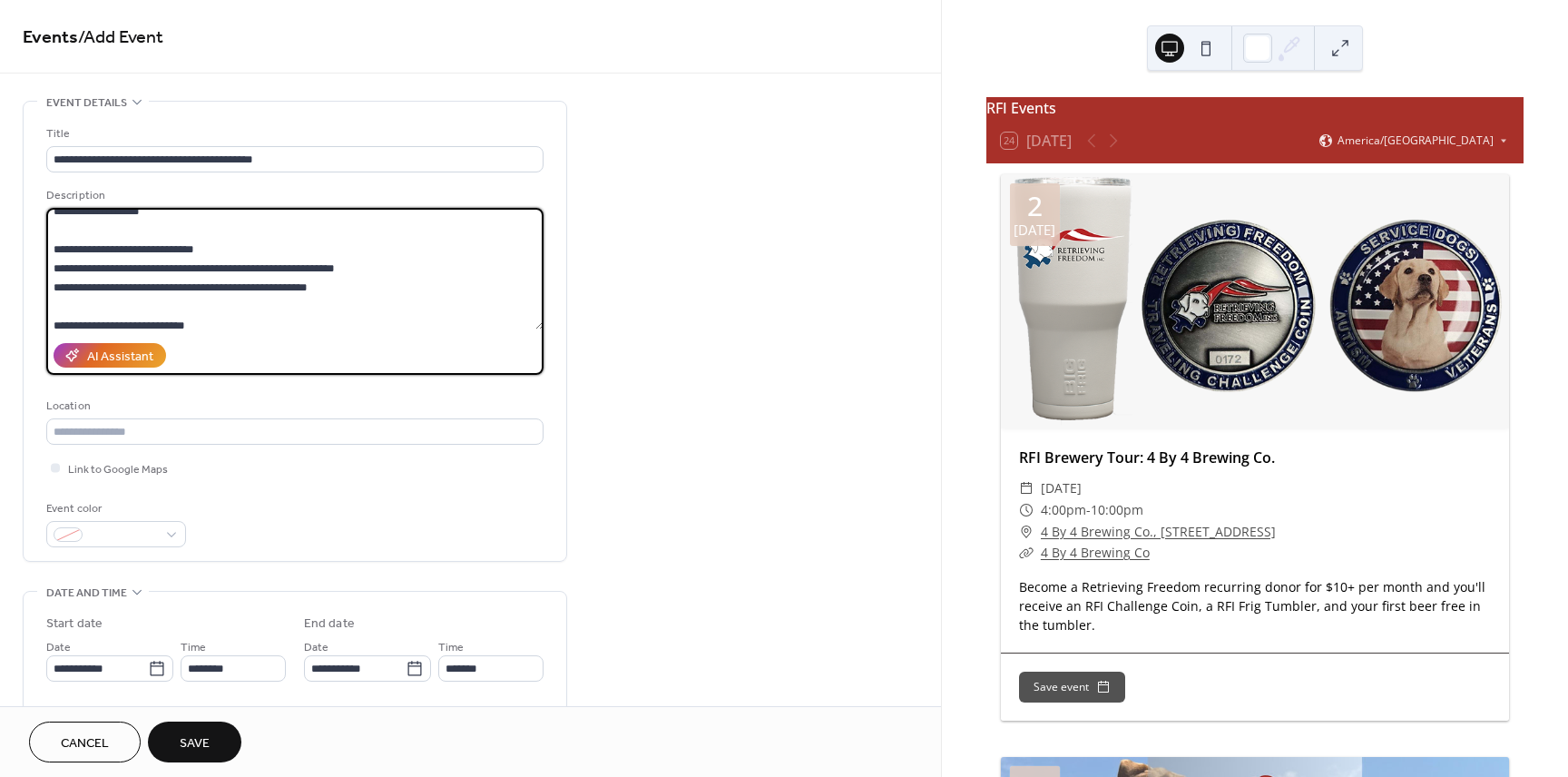click at bounding box center [295, 269] 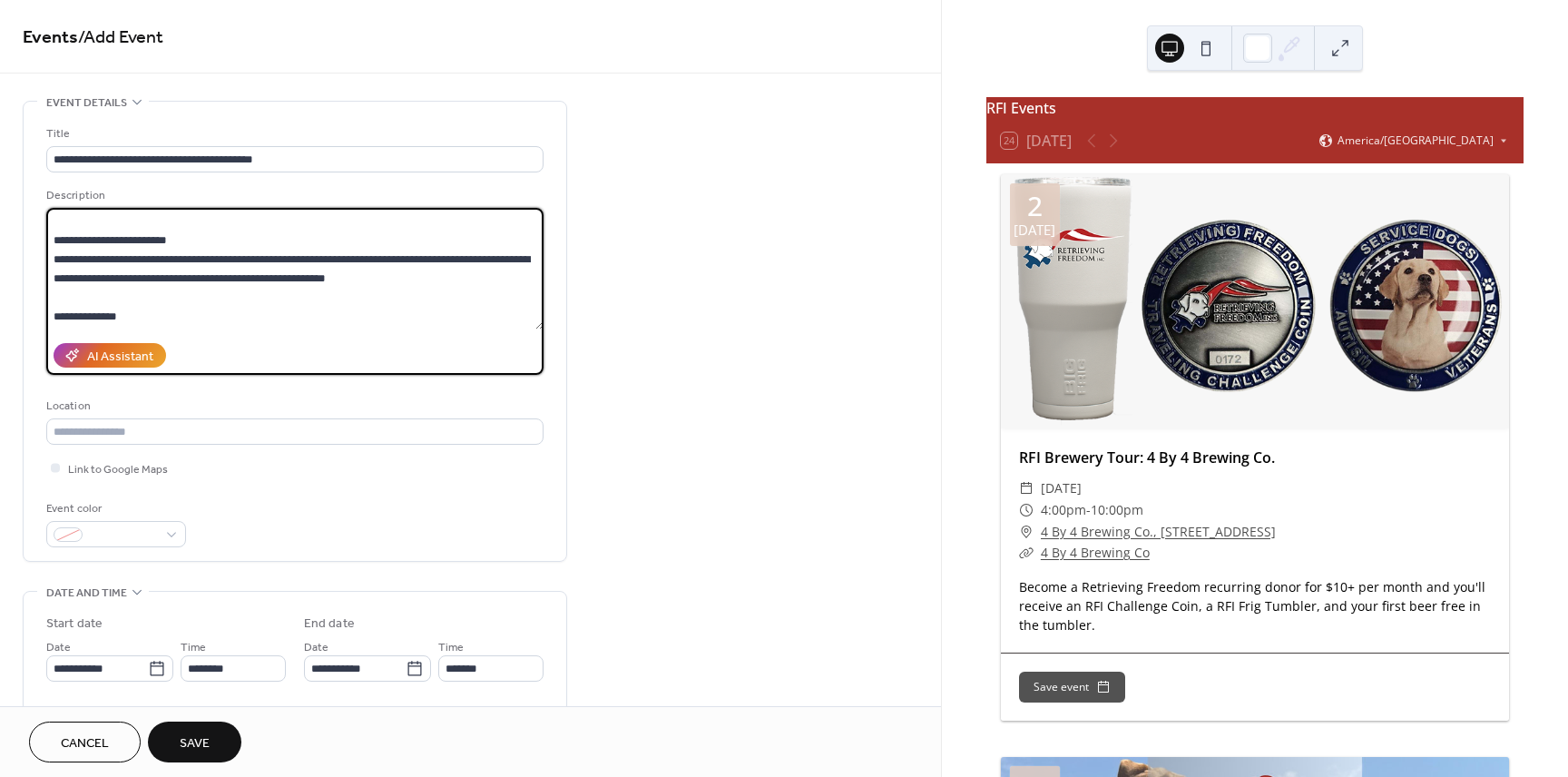 scroll, scrollTop: 400, scrollLeft: 0, axis: vertical 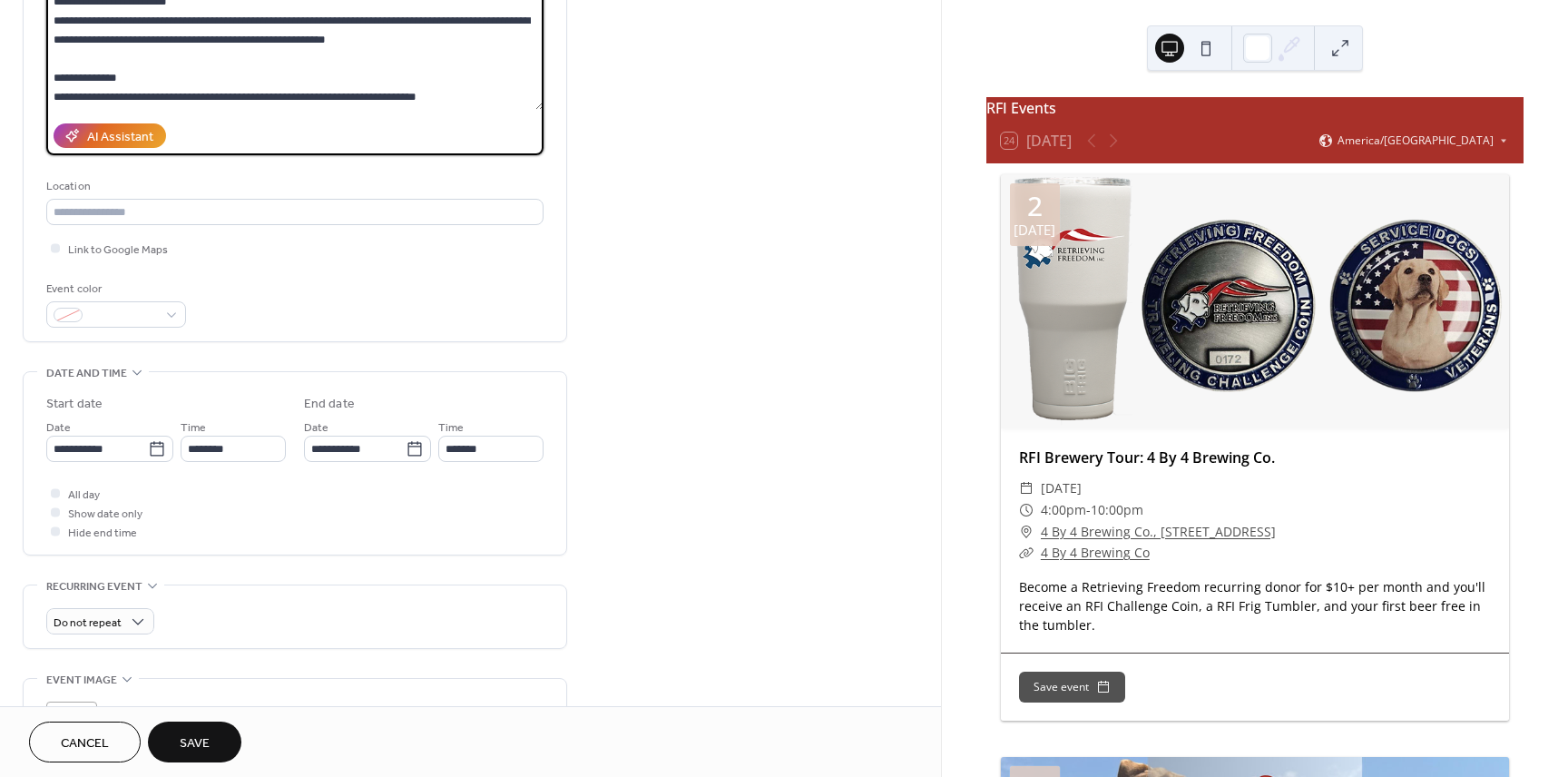 type on "**********" 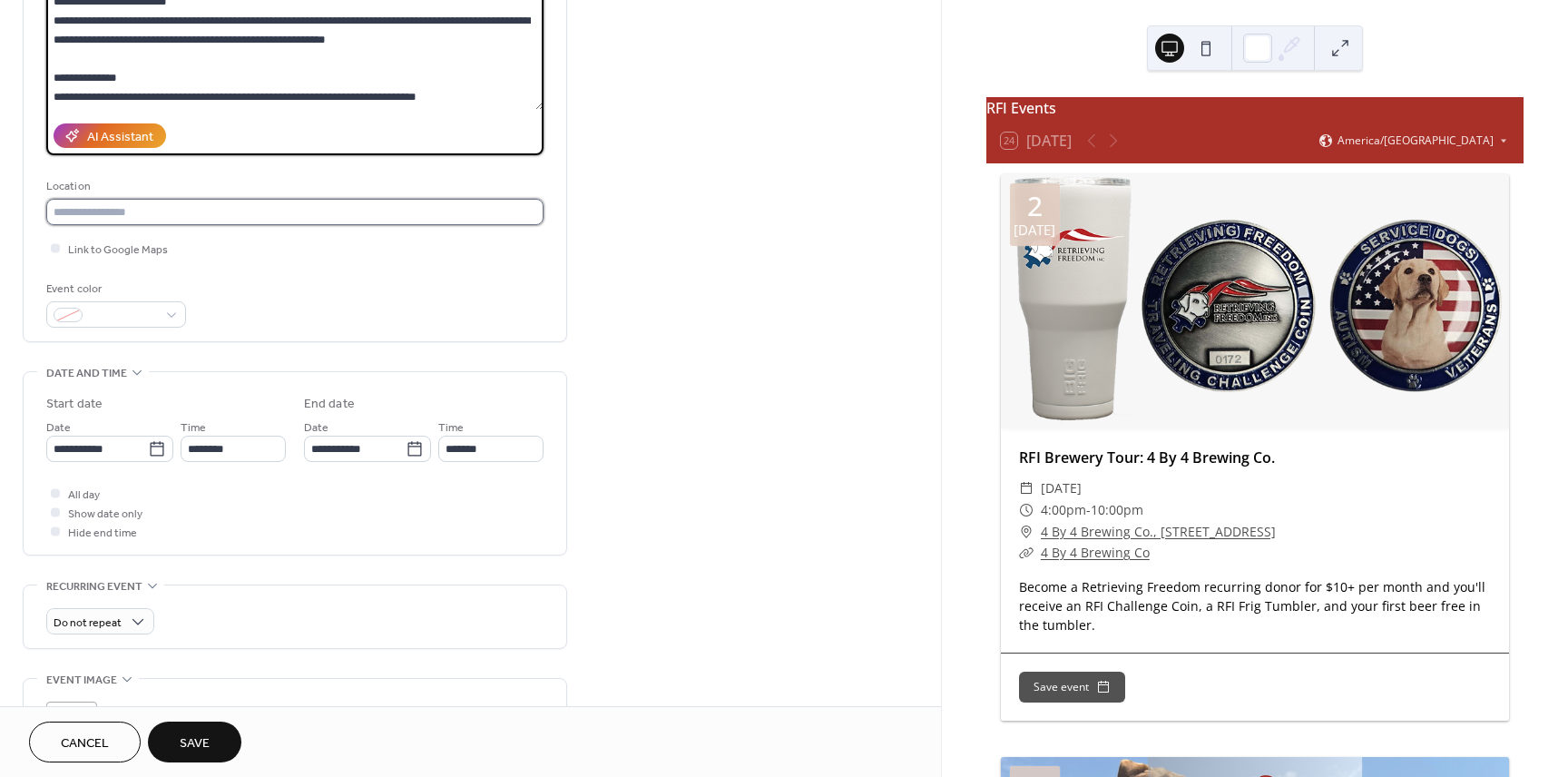 click at bounding box center (295, 211) 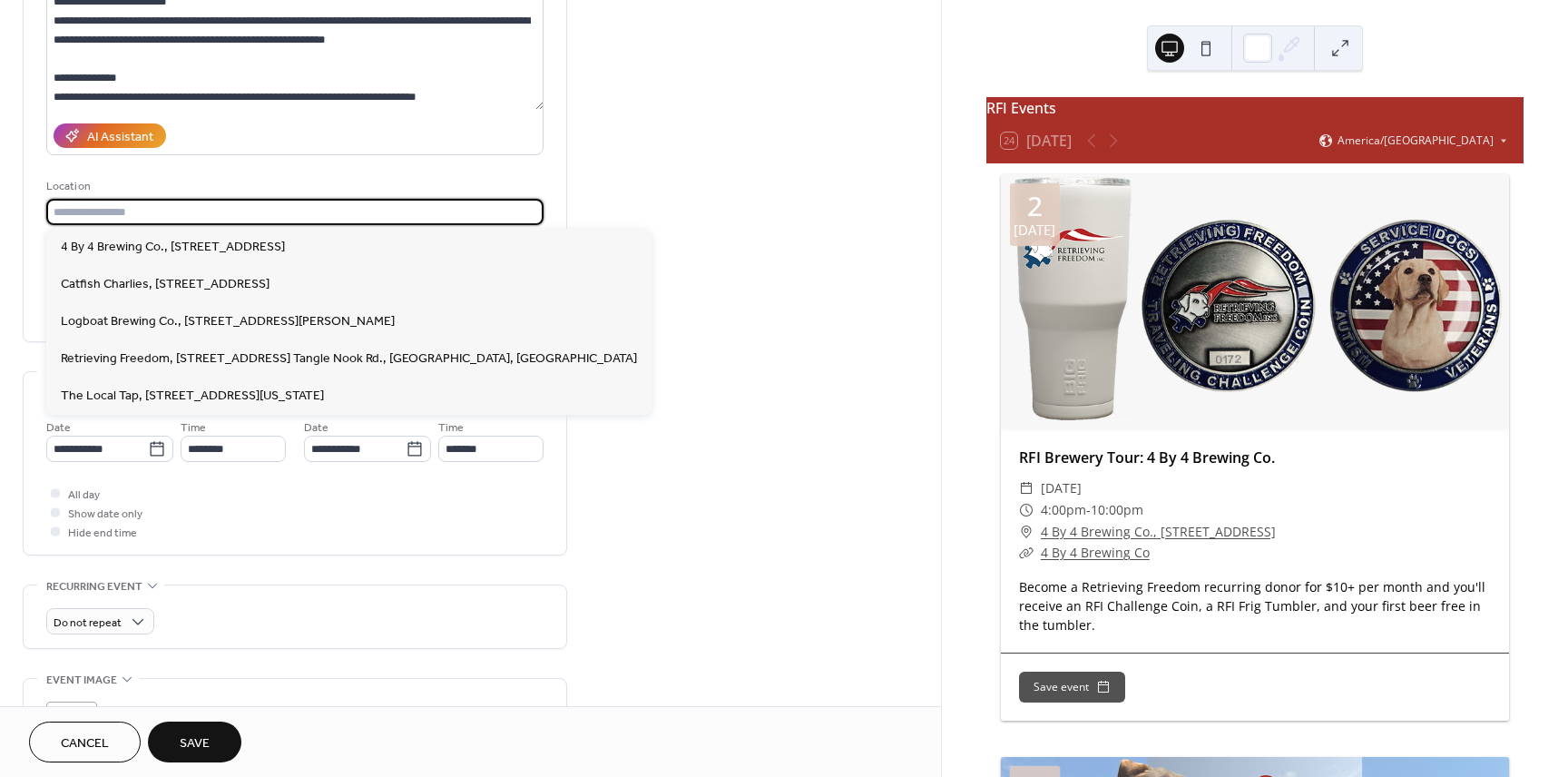paste on "**********" 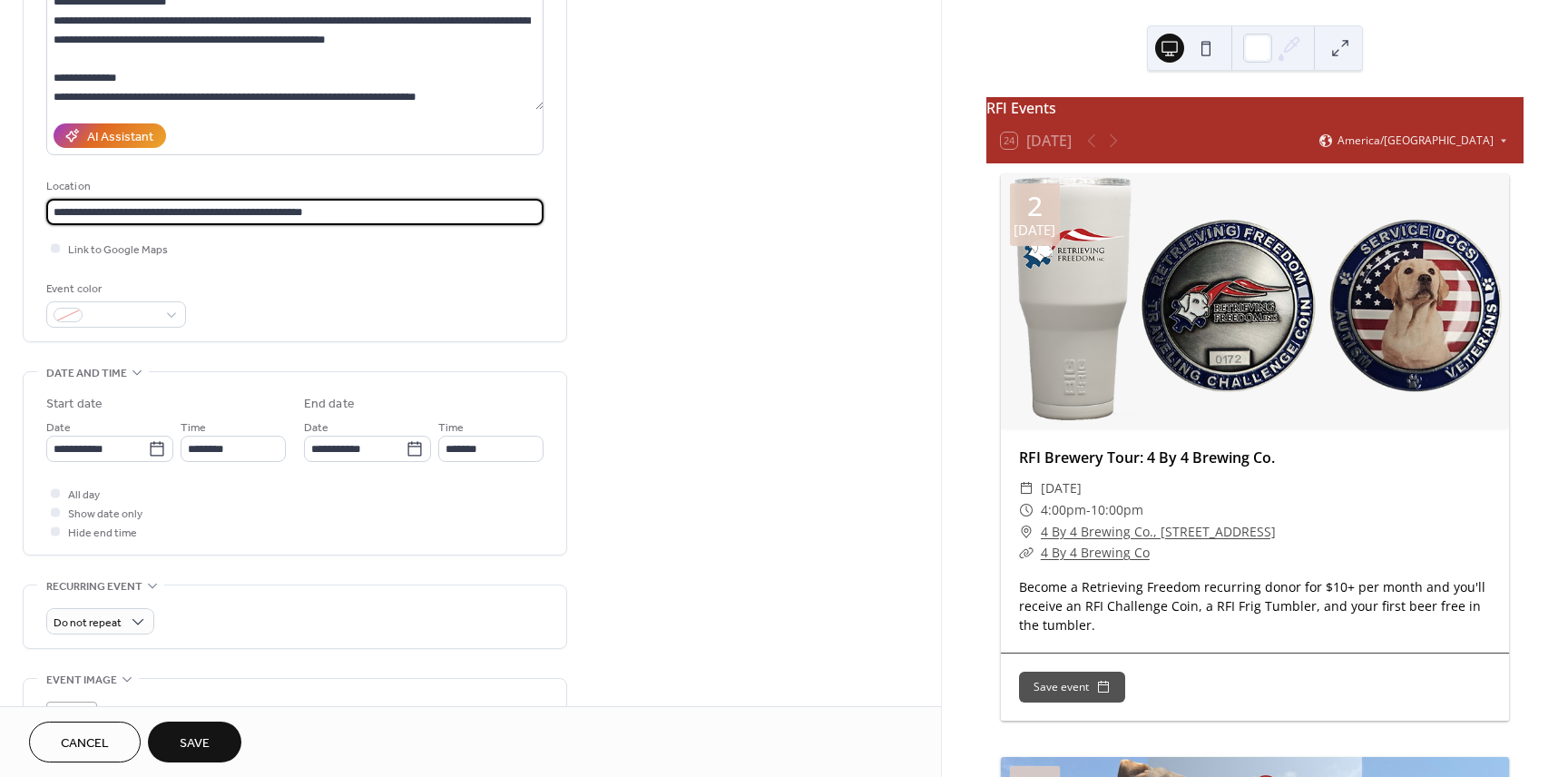 drag, startPoint x: 180, startPoint y: 213, endPoint x: 393, endPoint y: 216, distance: 213.02113 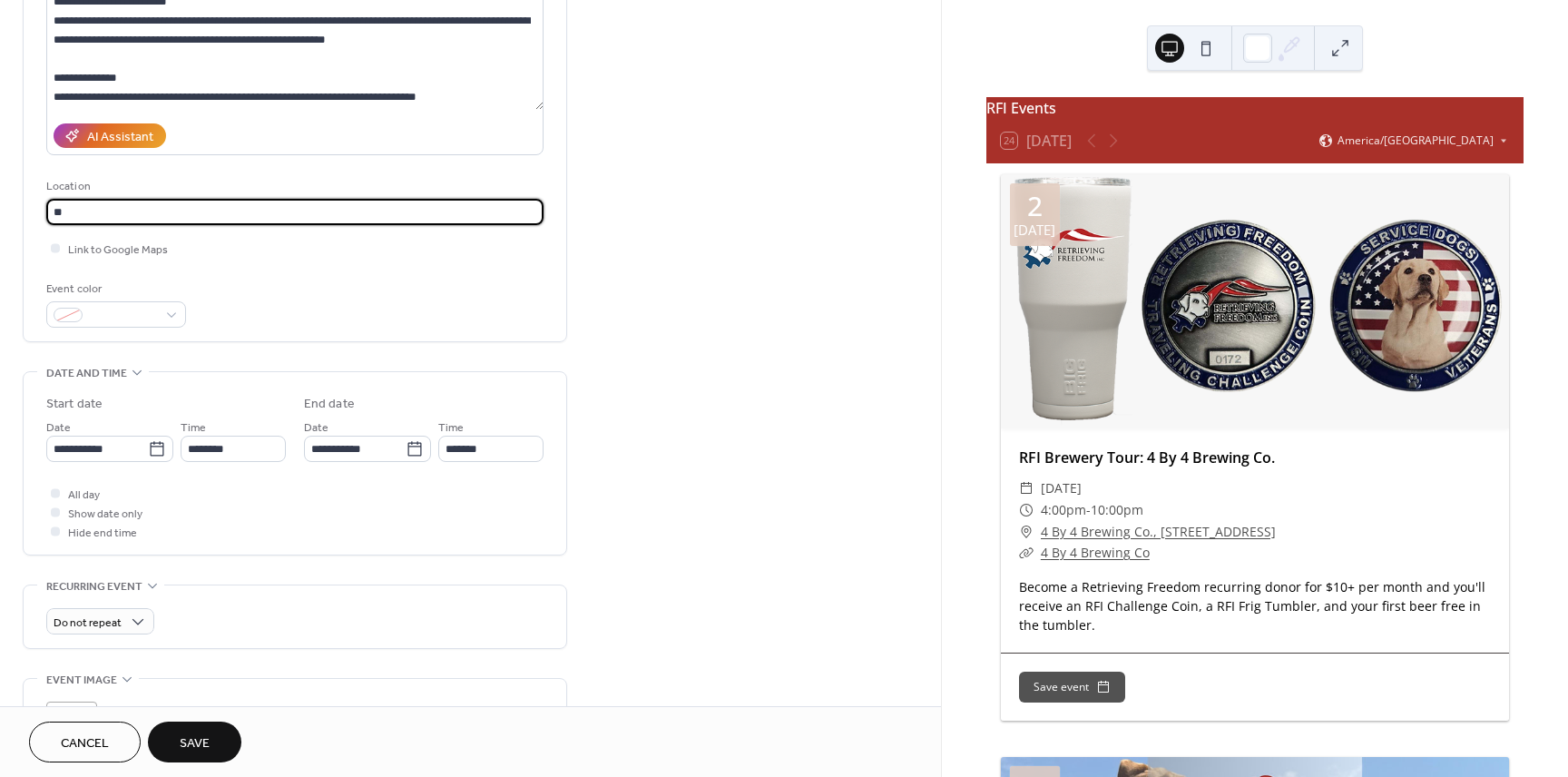 type on "*" 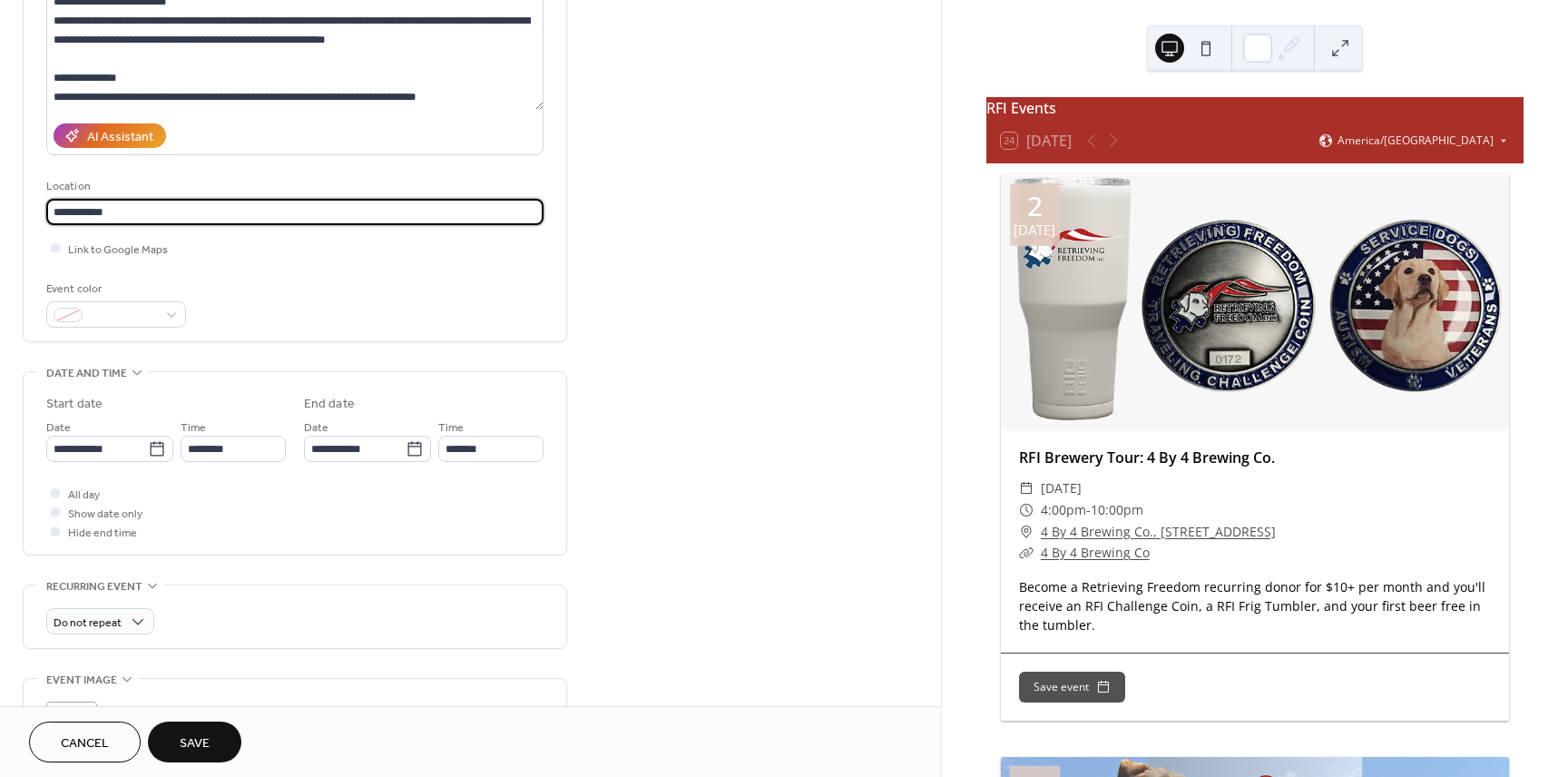 drag, startPoint x: 138, startPoint y: 213, endPoint x: 20, endPoint y: 215, distance: 118.01695 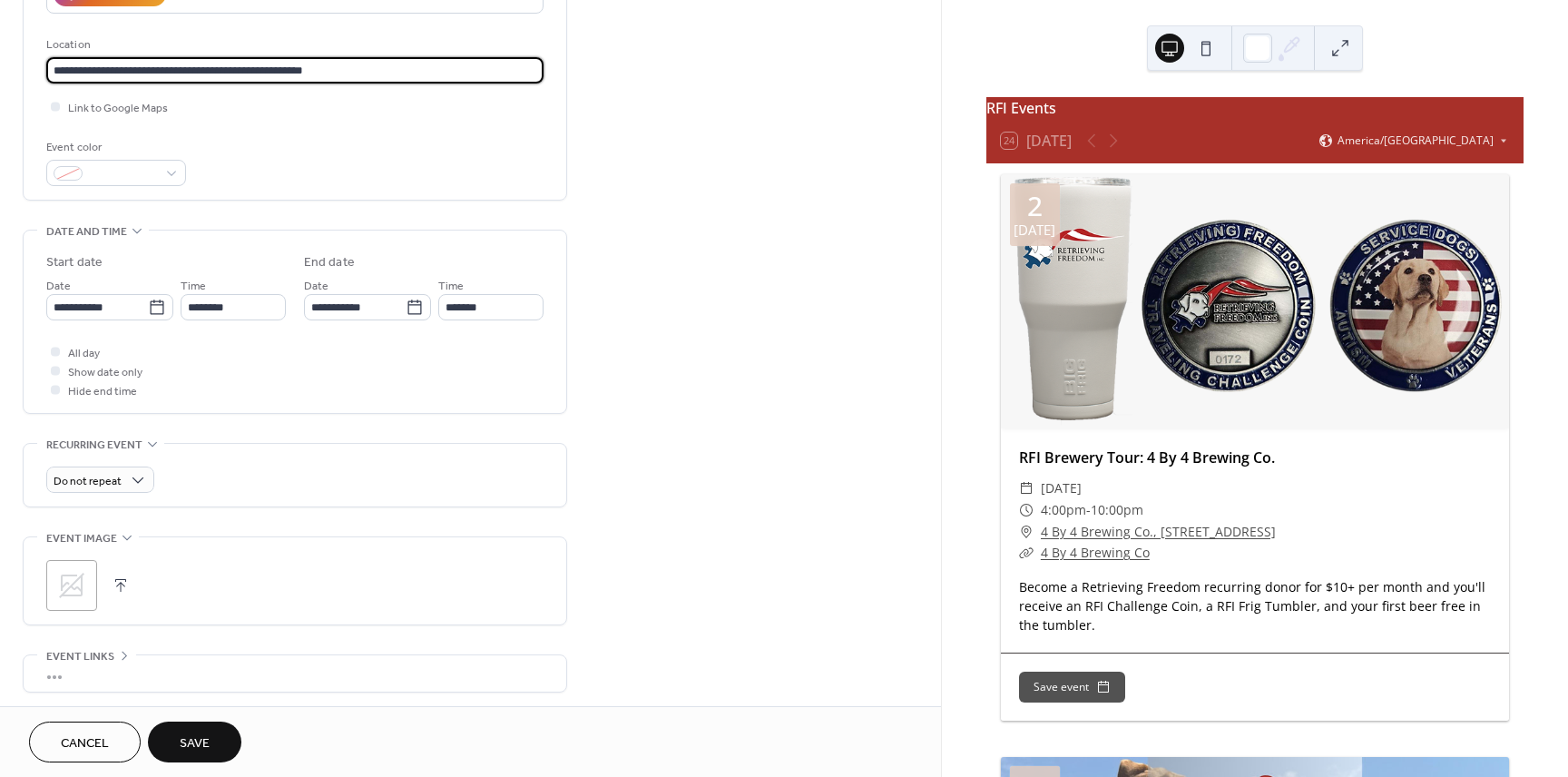 scroll, scrollTop: 420, scrollLeft: 0, axis: vertical 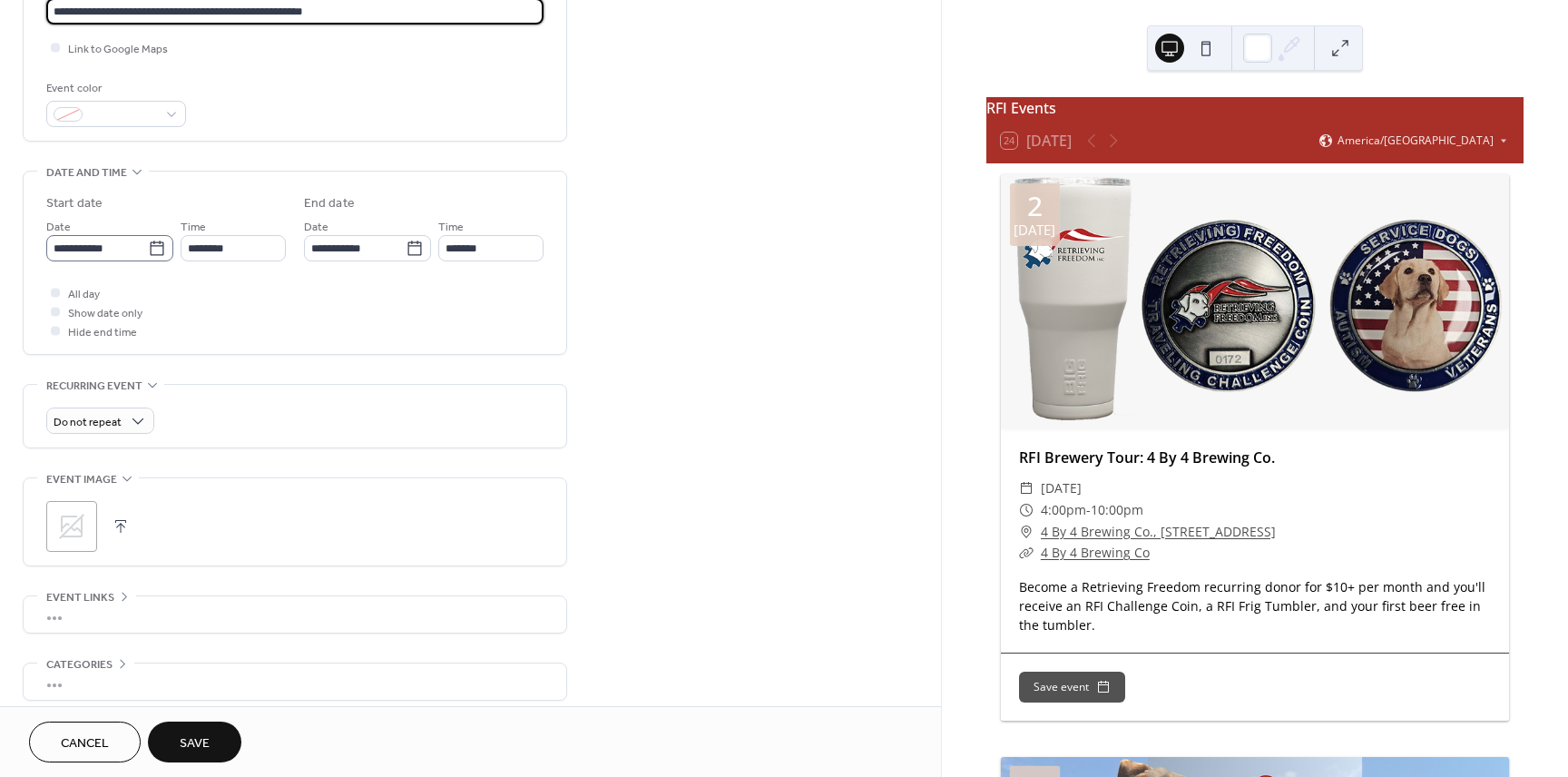 type on "**********" 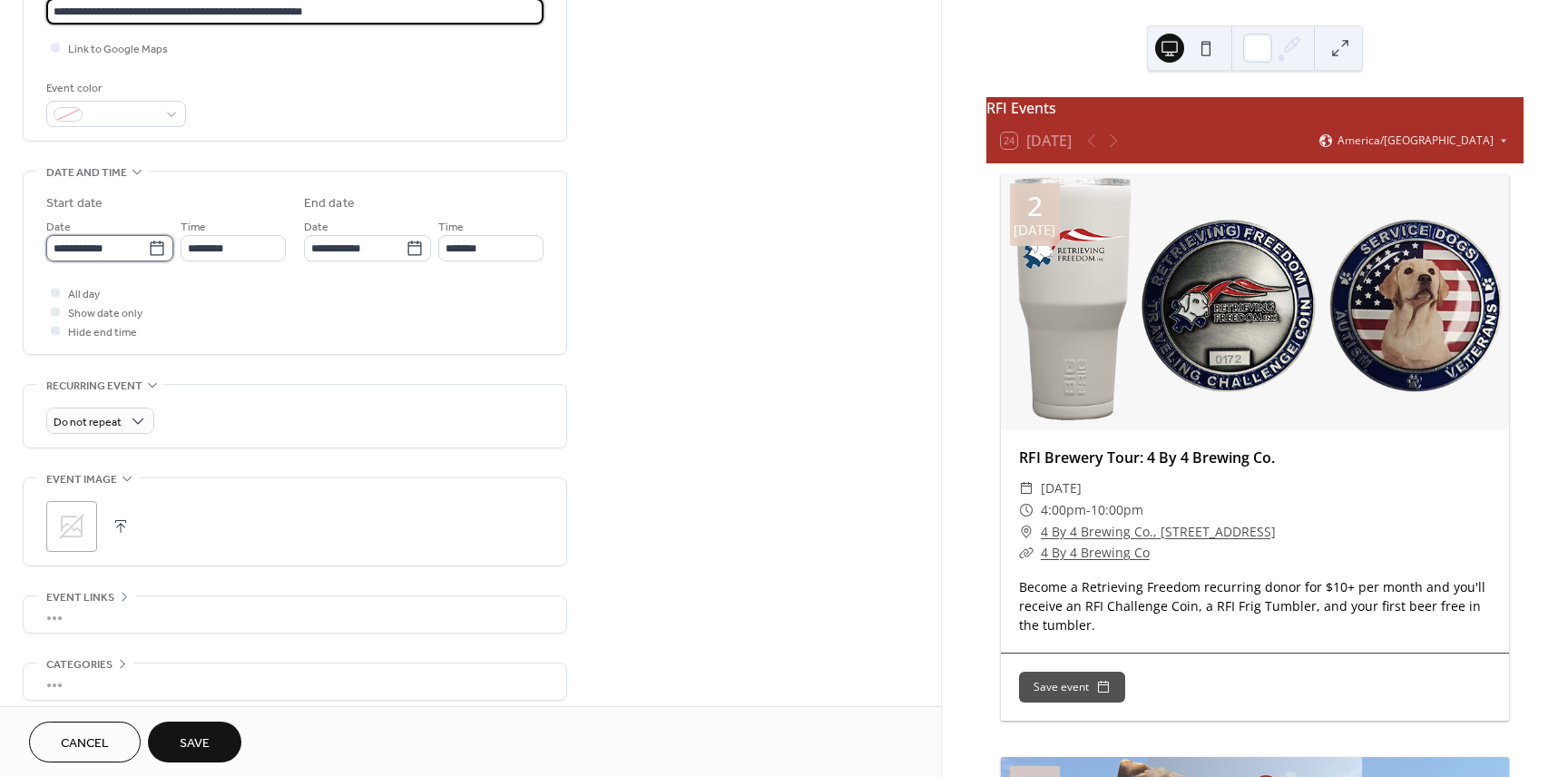 click on "**********" at bounding box center (97, 248) 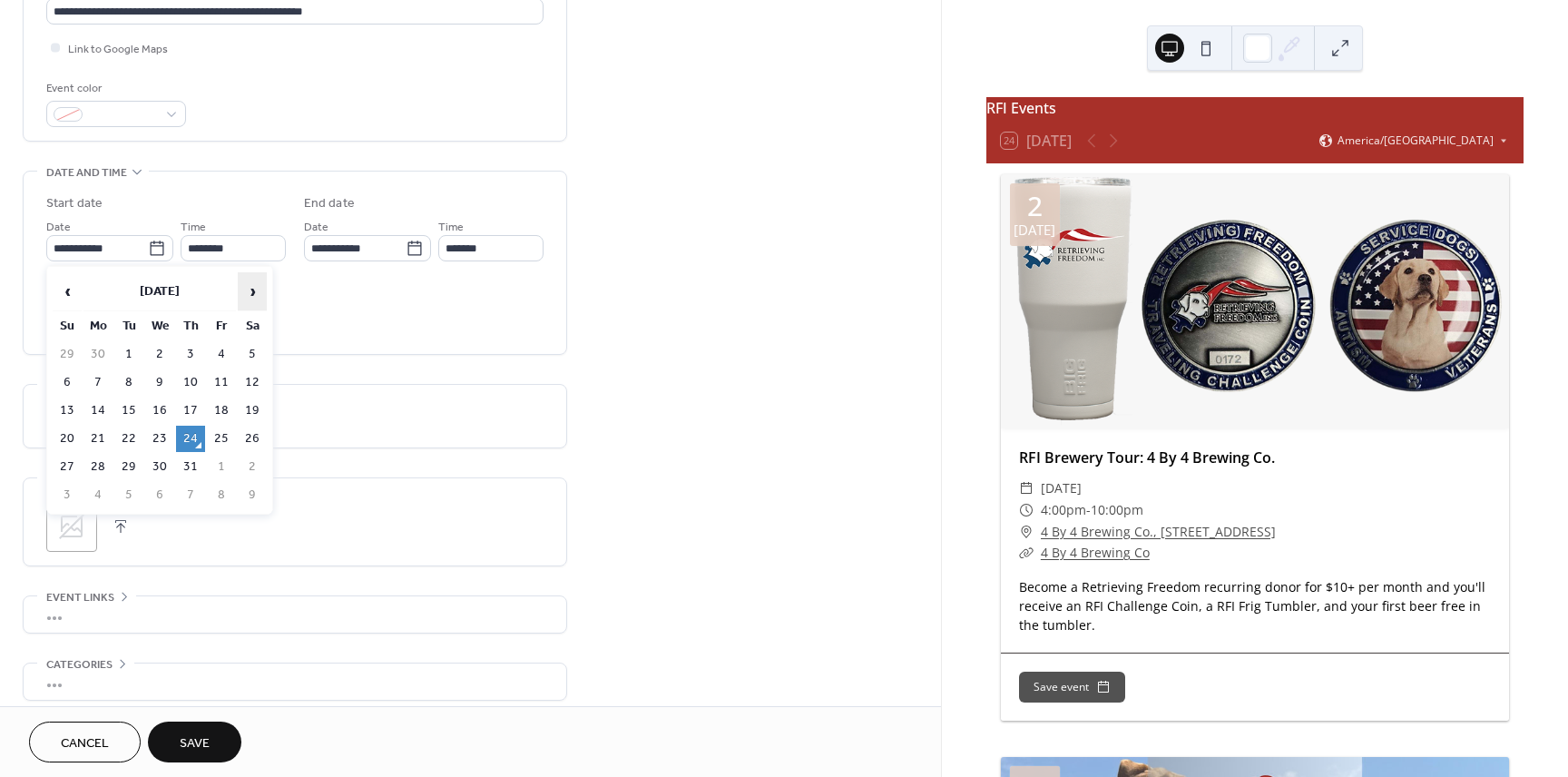 click on "›" at bounding box center [252, 291] 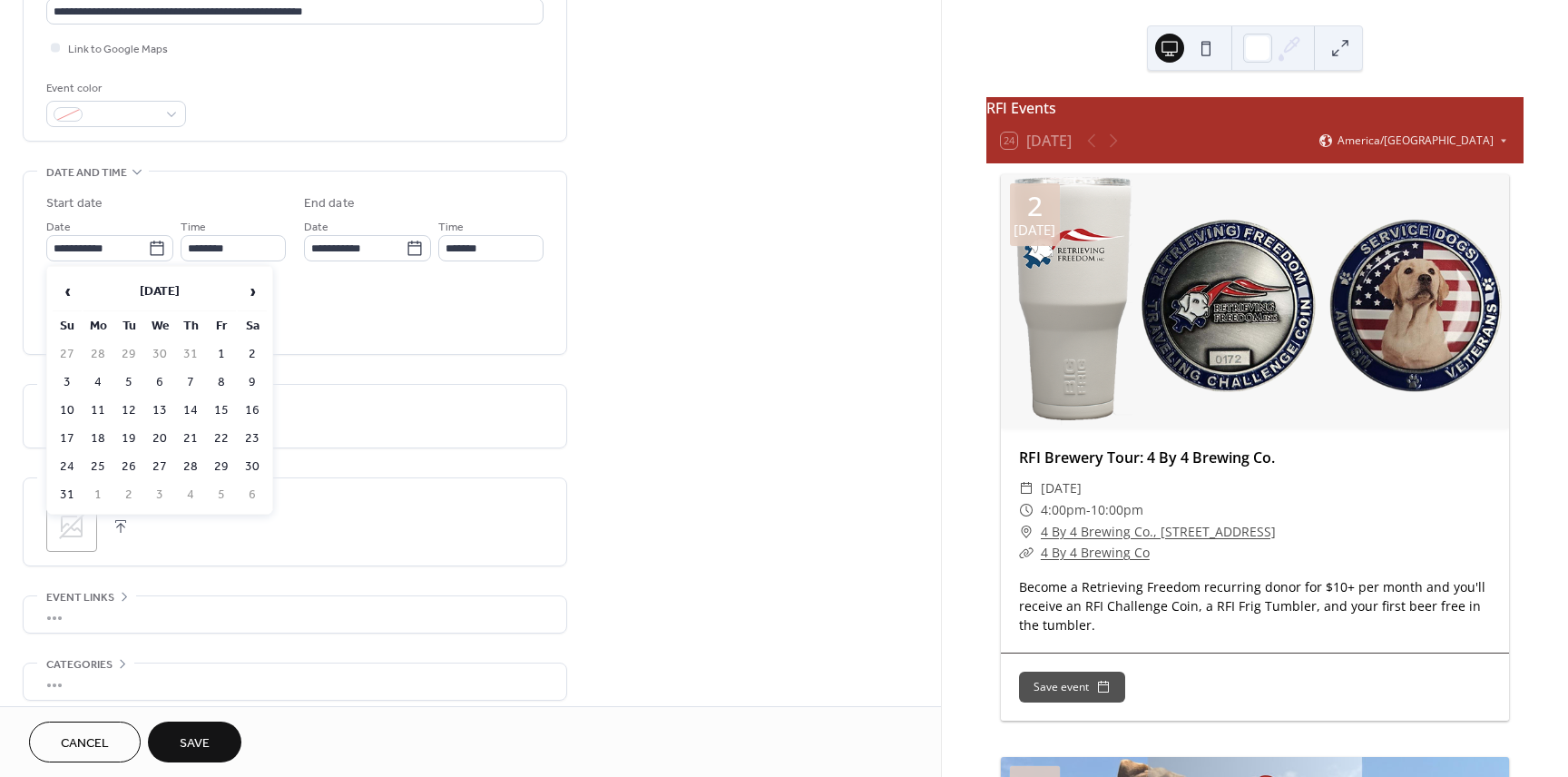 drag, startPoint x: 254, startPoint y: 439, endPoint x: 273, endPoint y: 369, distance: 72.53275 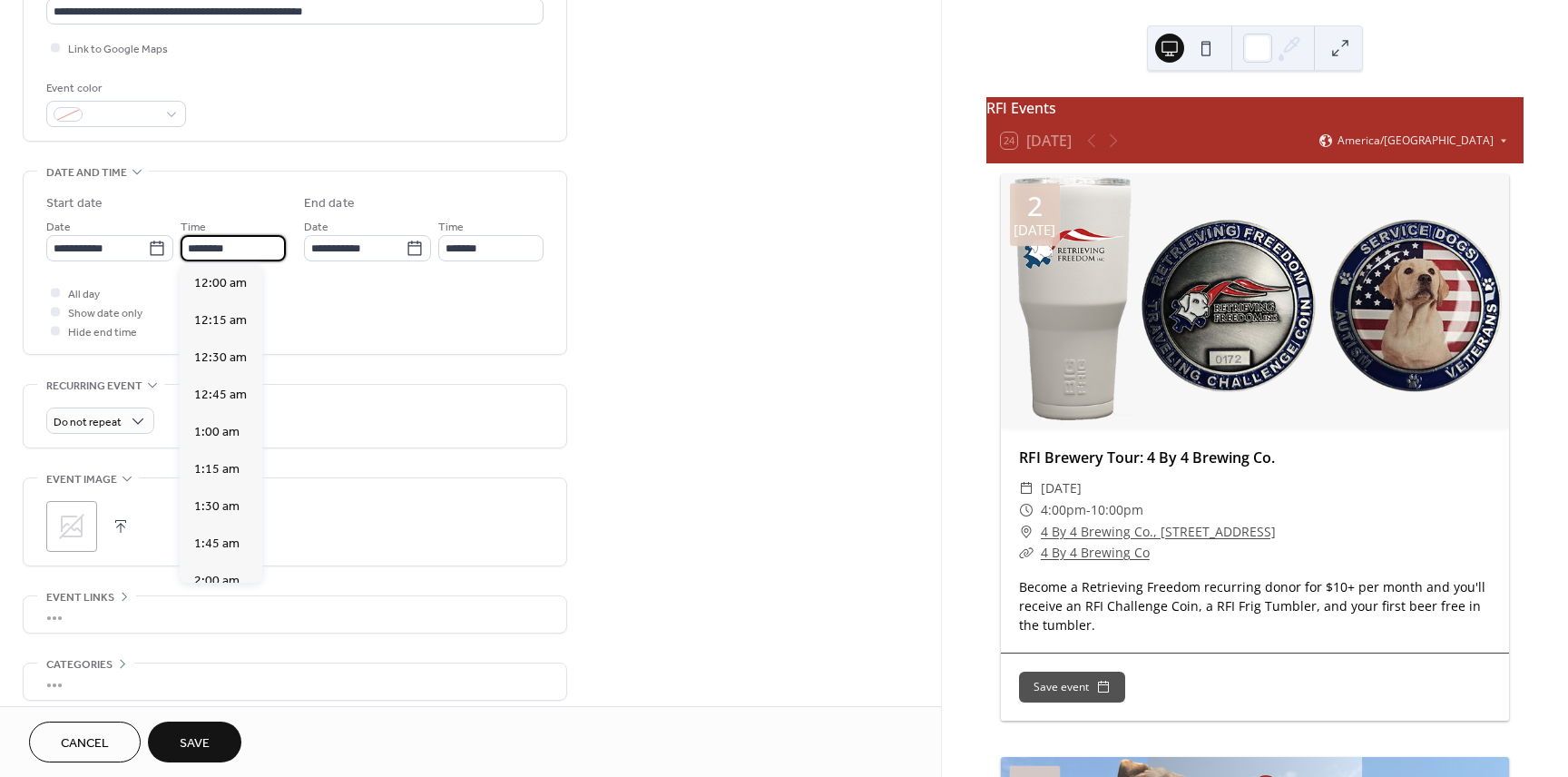 click on "********" at bounding box center [233, 248] 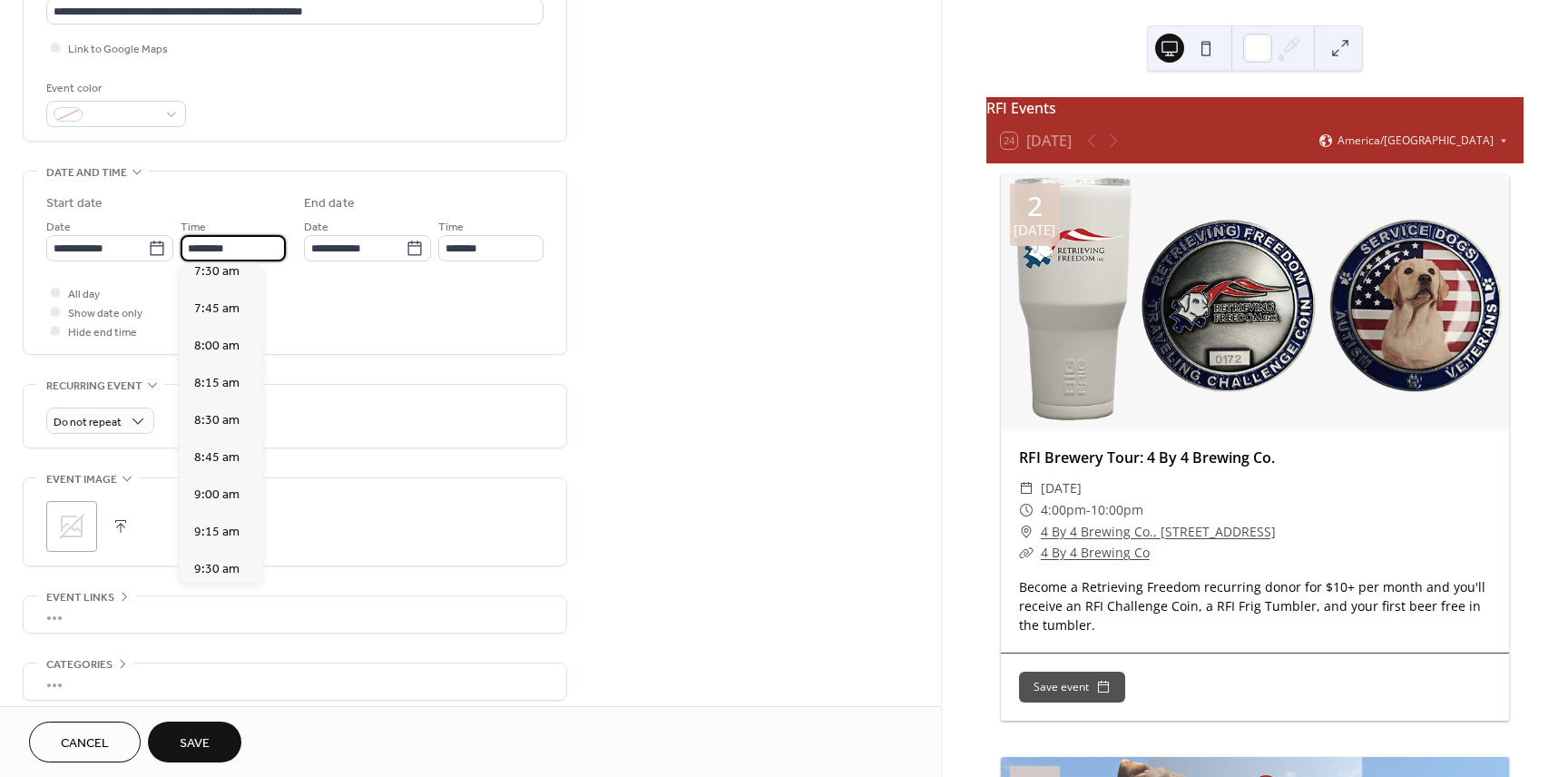 scroll, scrollTop: 1077, scrollLeft: 0, axis: vertical 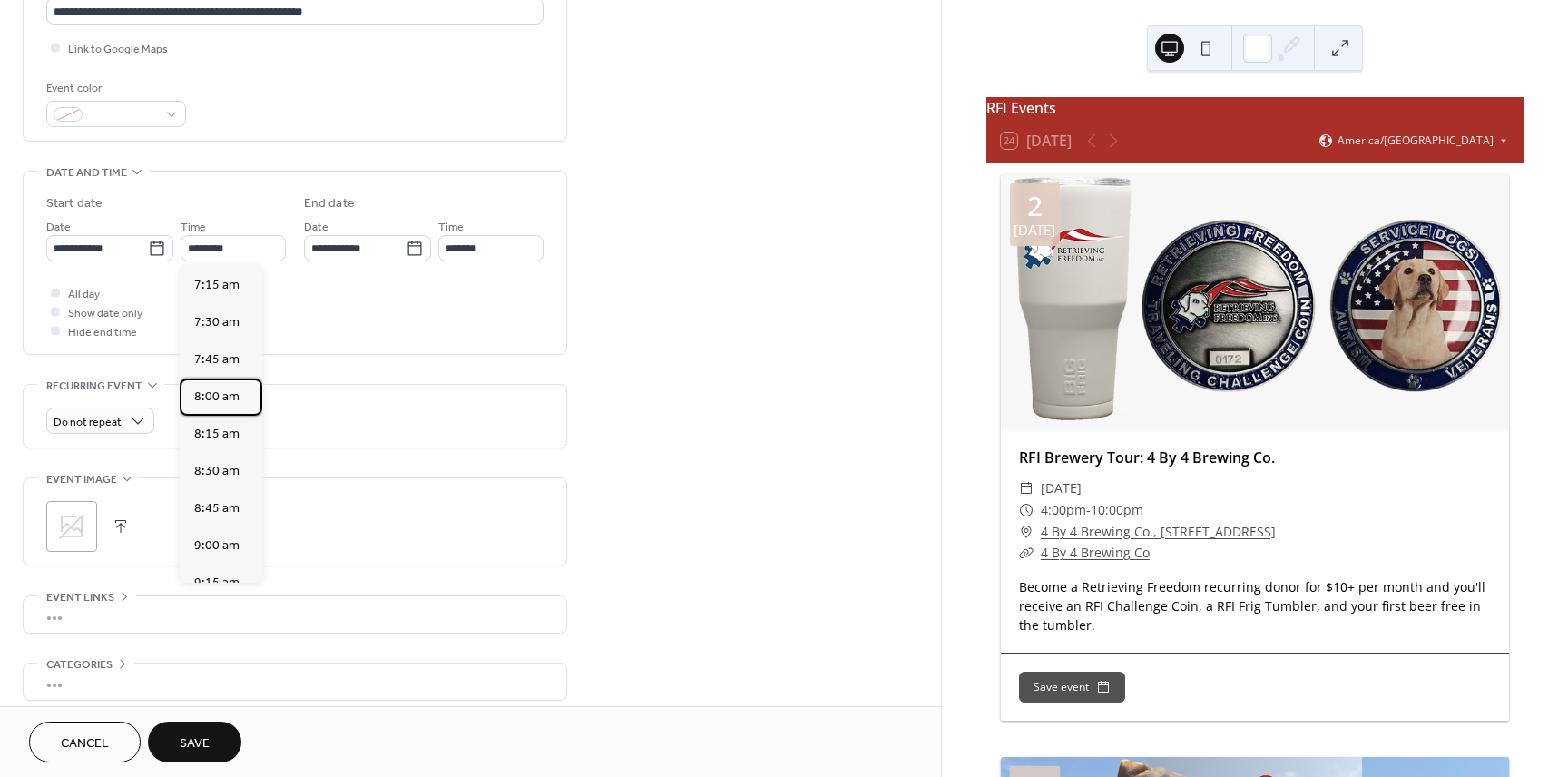 click on "8:00 am" at bounding box center [217, 397] 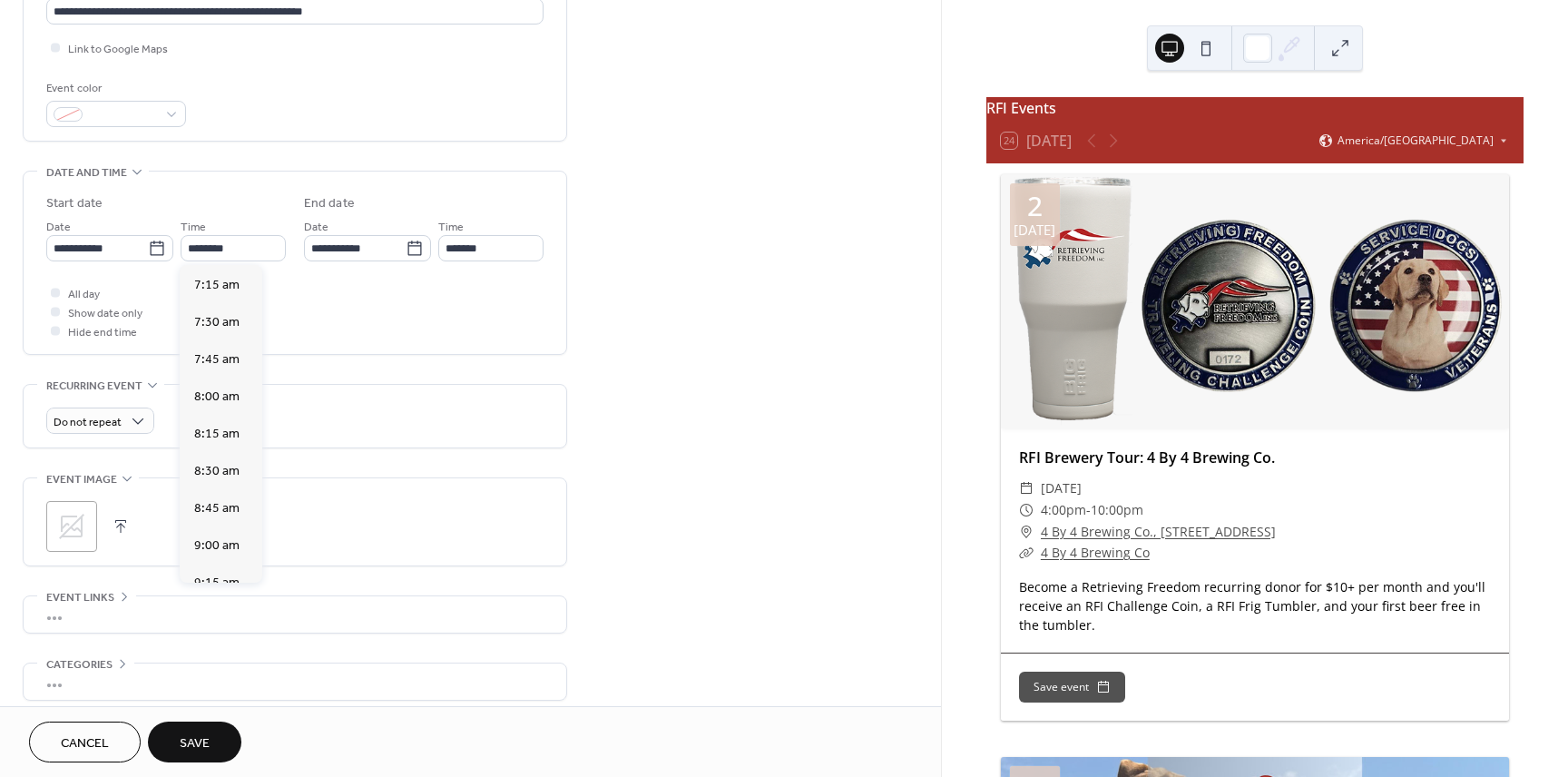 type on "*******" 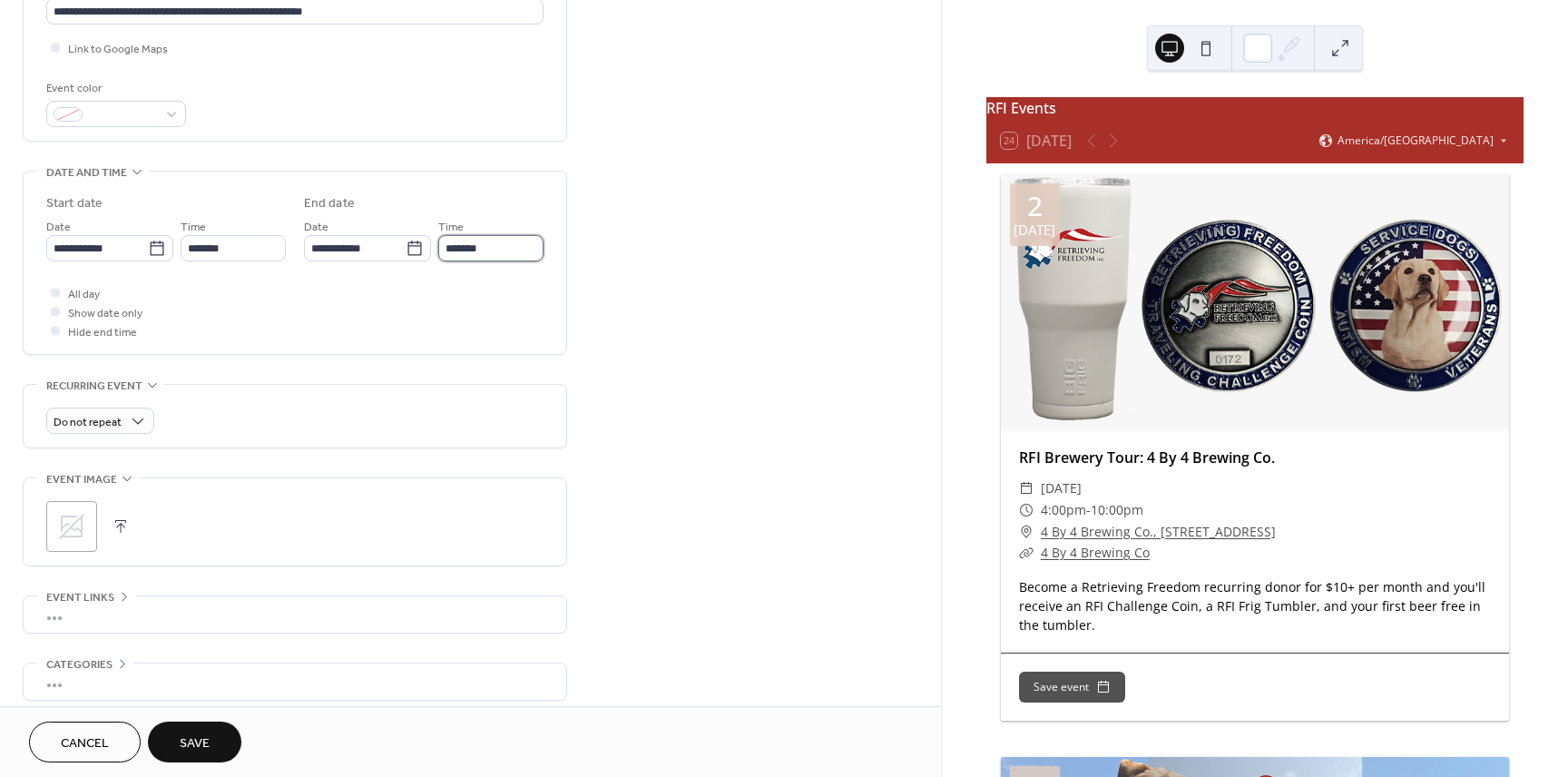 click on "*******" at bounding box center (491, 248) 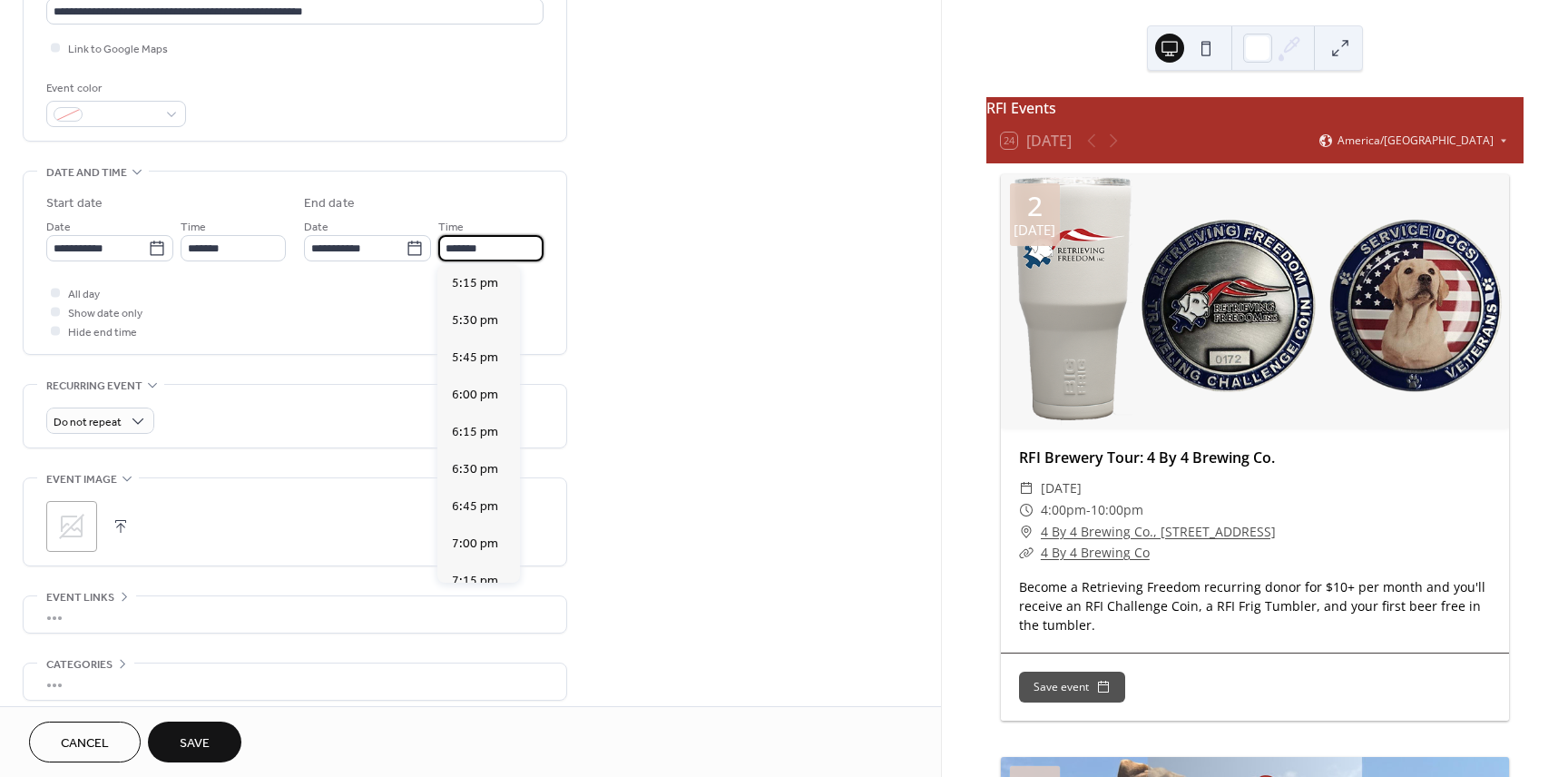 scroll, scrollTop: 1367, scrollLeft: 0, axis: vertical 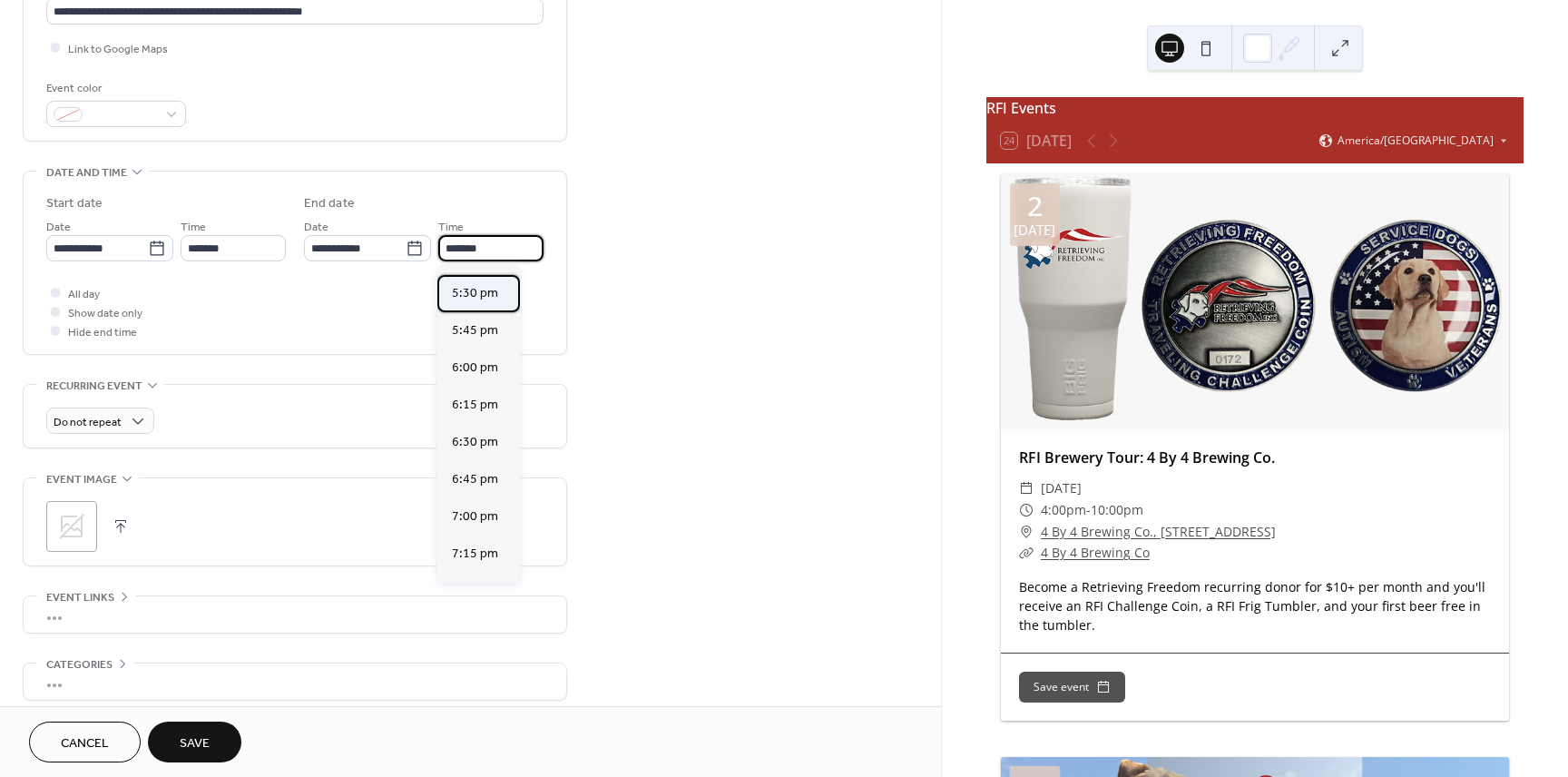 click on "5:30 pm" at bounding box center [475, 293] 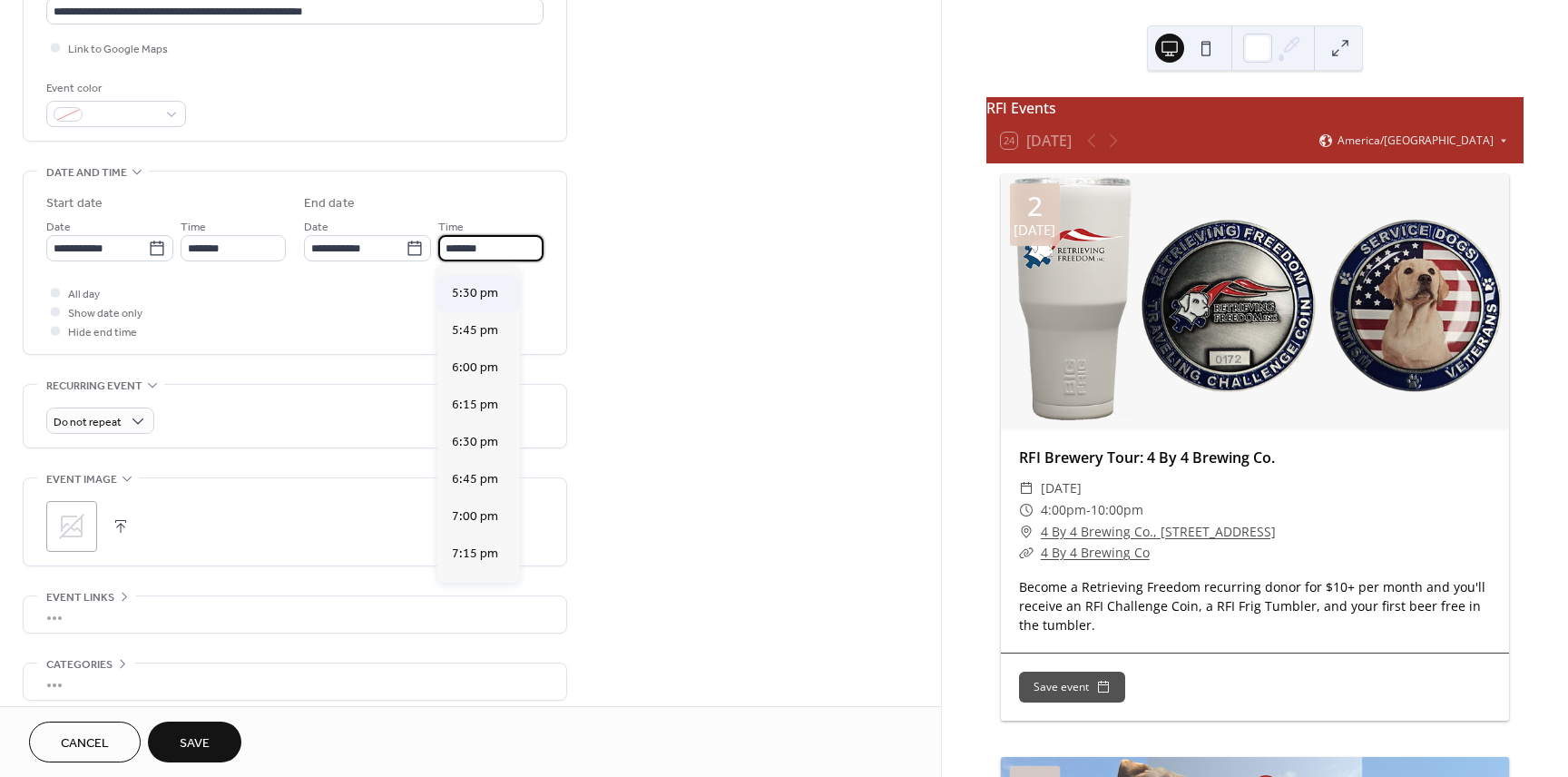 type on "*******" 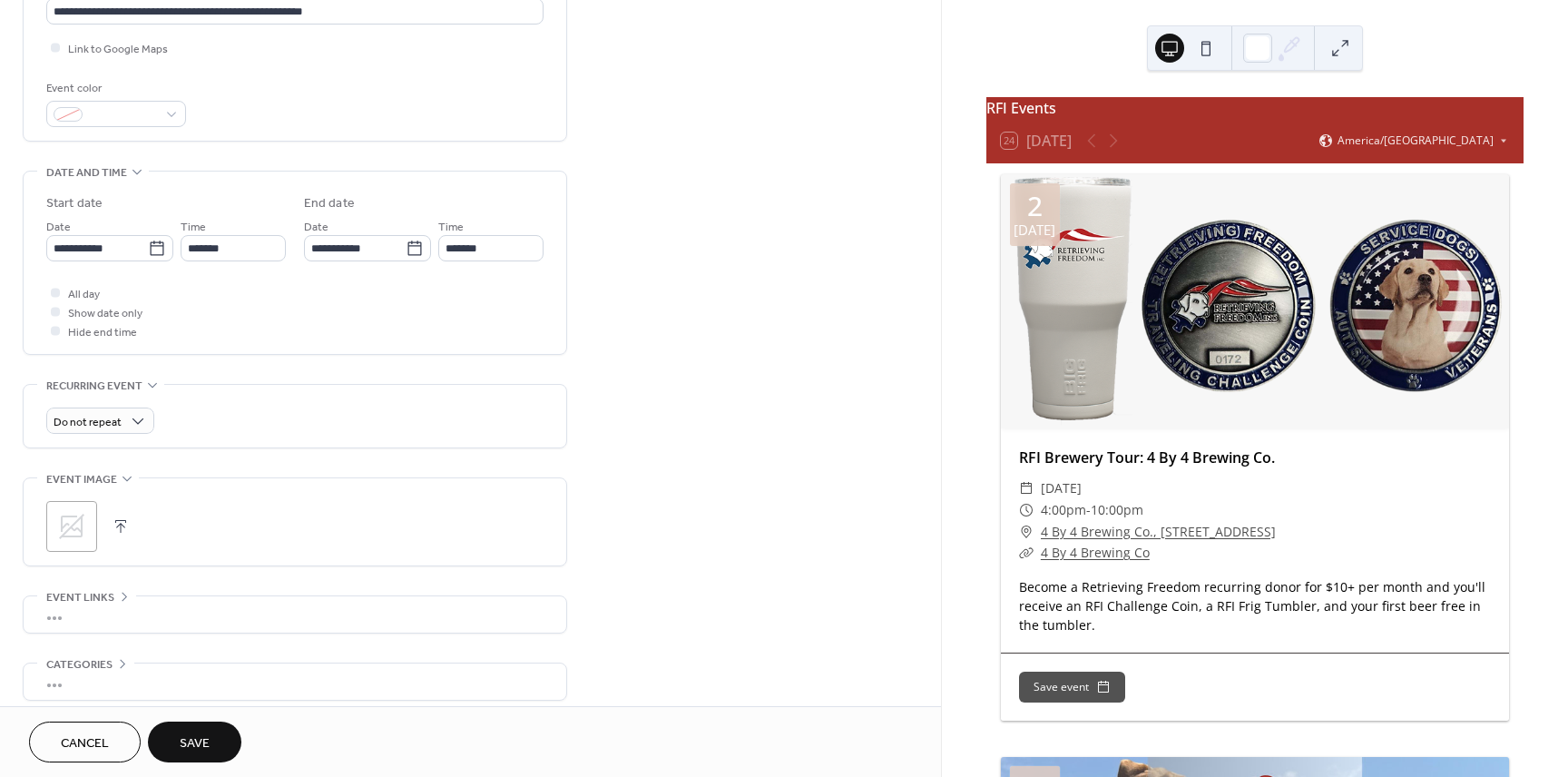 click 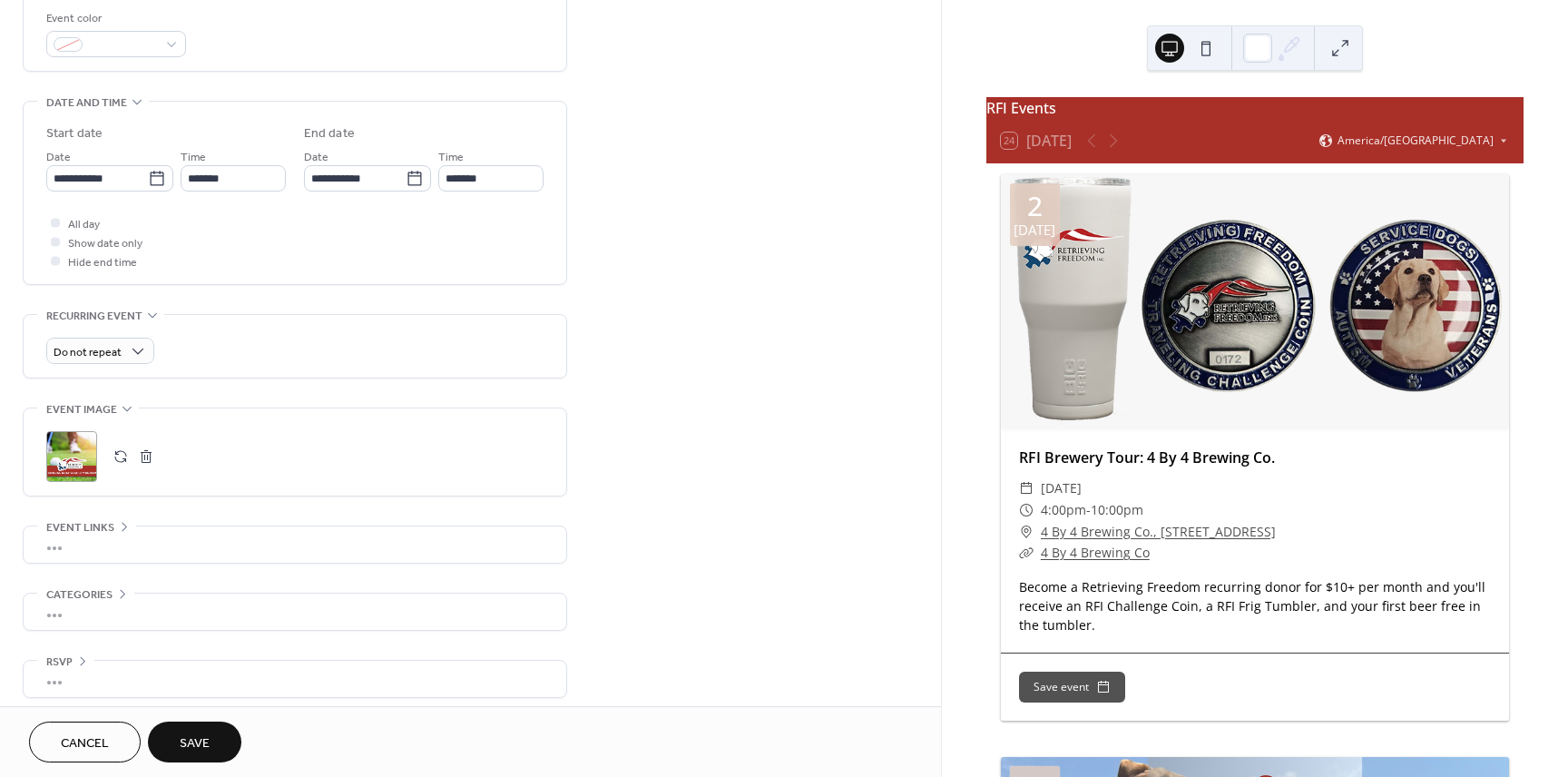 scroll, scrollTop: 488, scrollLeft: 0, axis: vertical 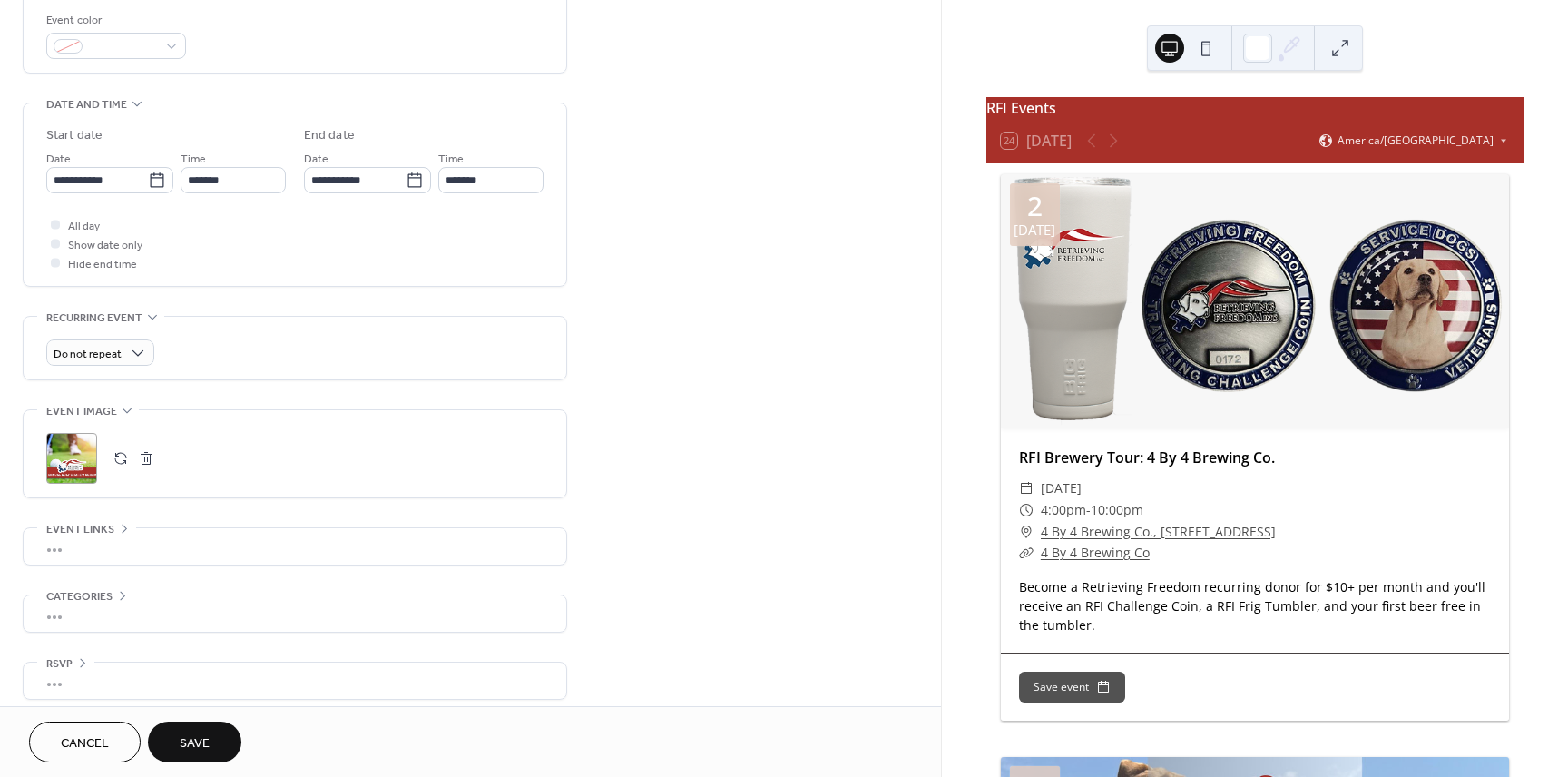 click on "•••" at bounding box center [295, 546] 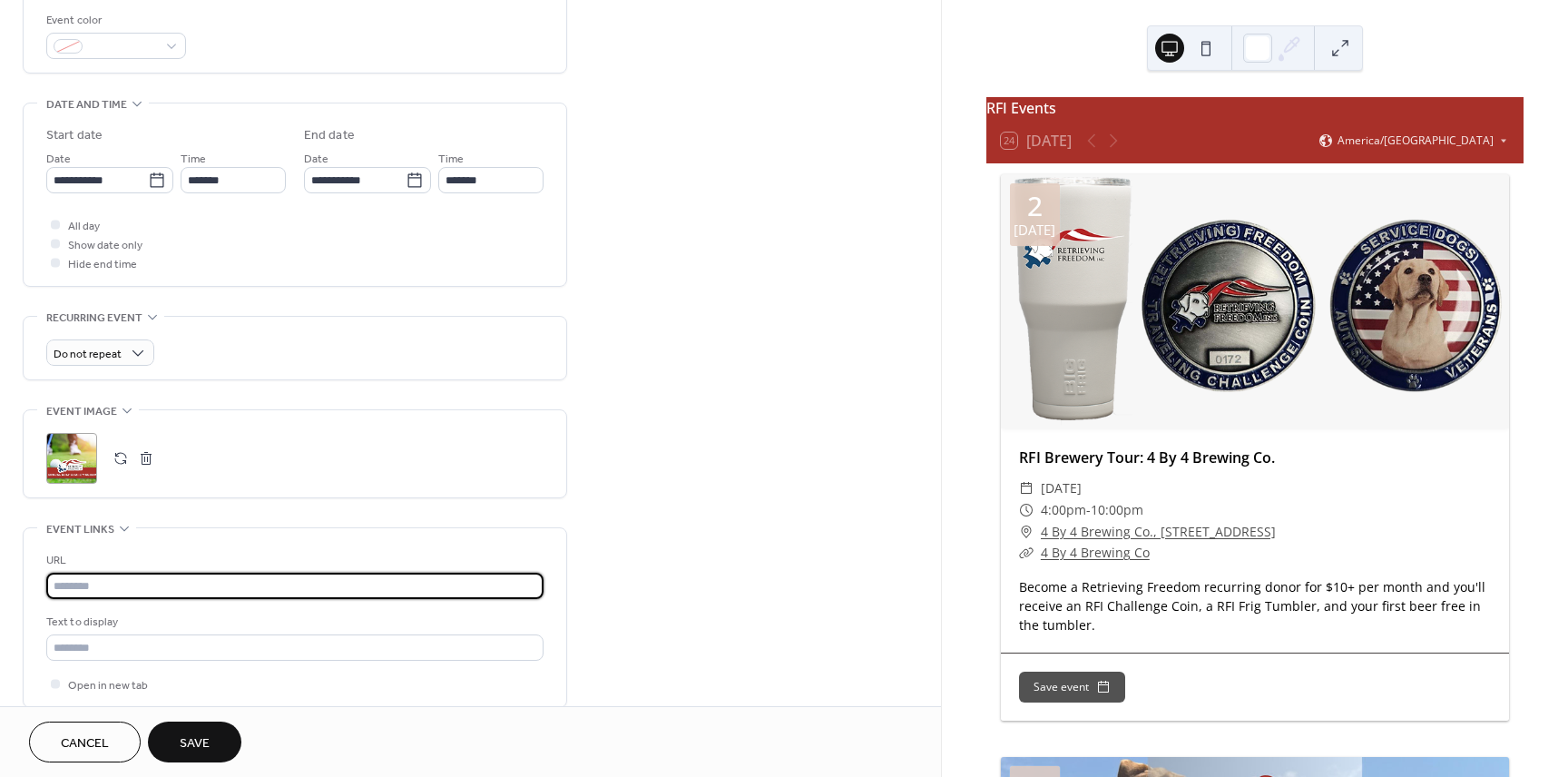 click at bounding box center [295, 585] 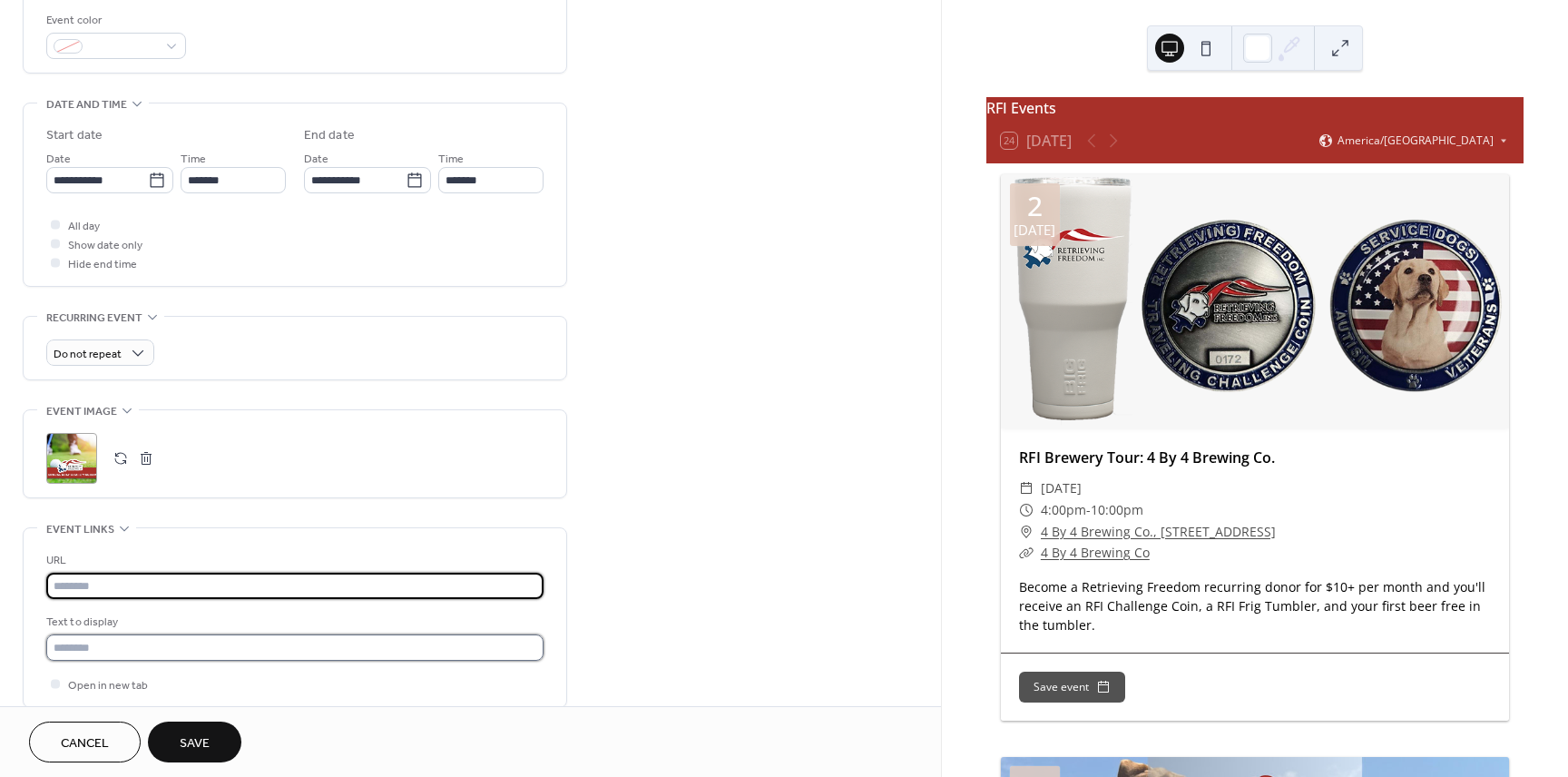click at bounding box center [295, 647] 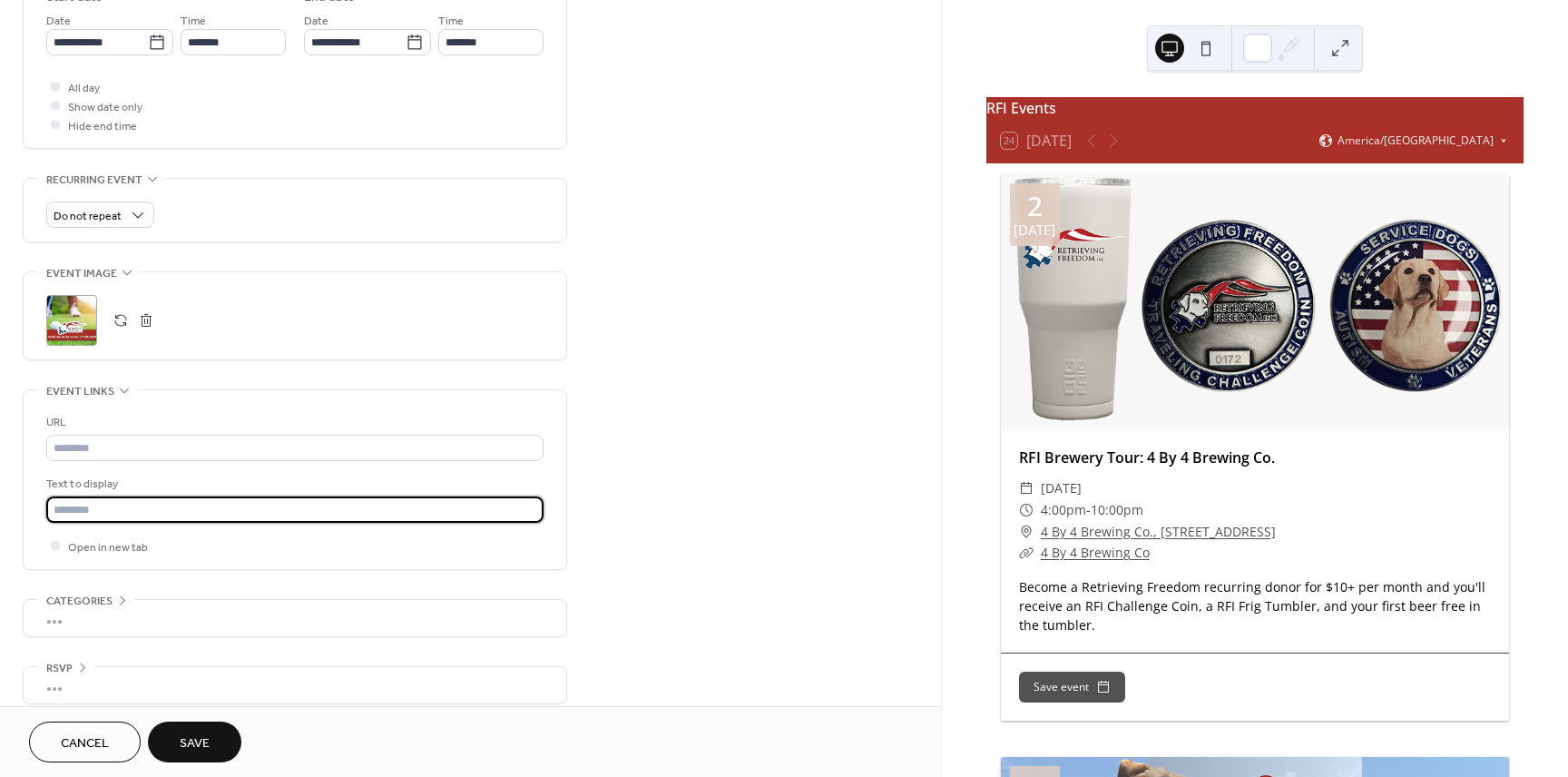 scroll, scrollTop: 643, scrollLeft: 0, axis: vertical 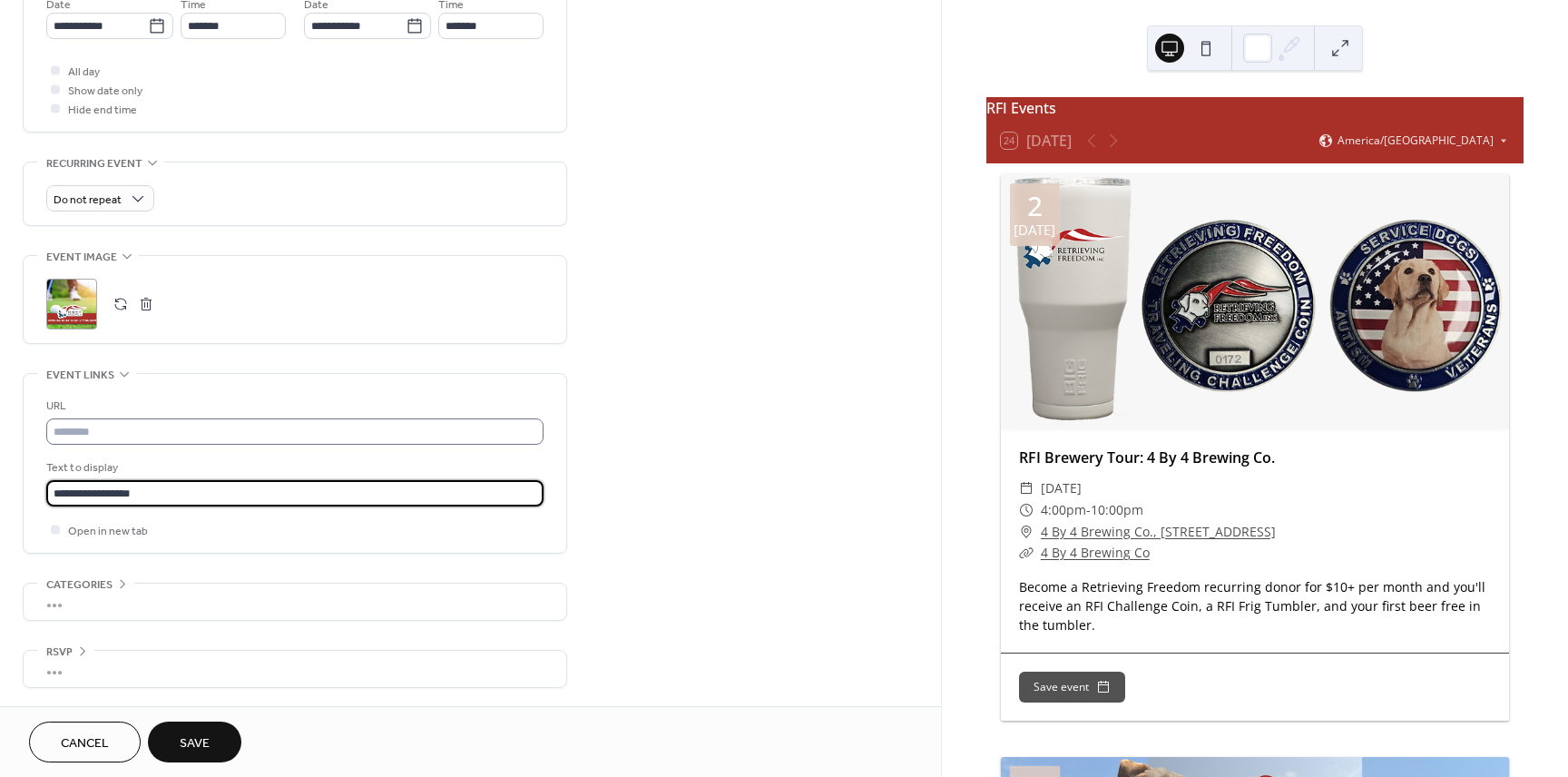 type on "**********" 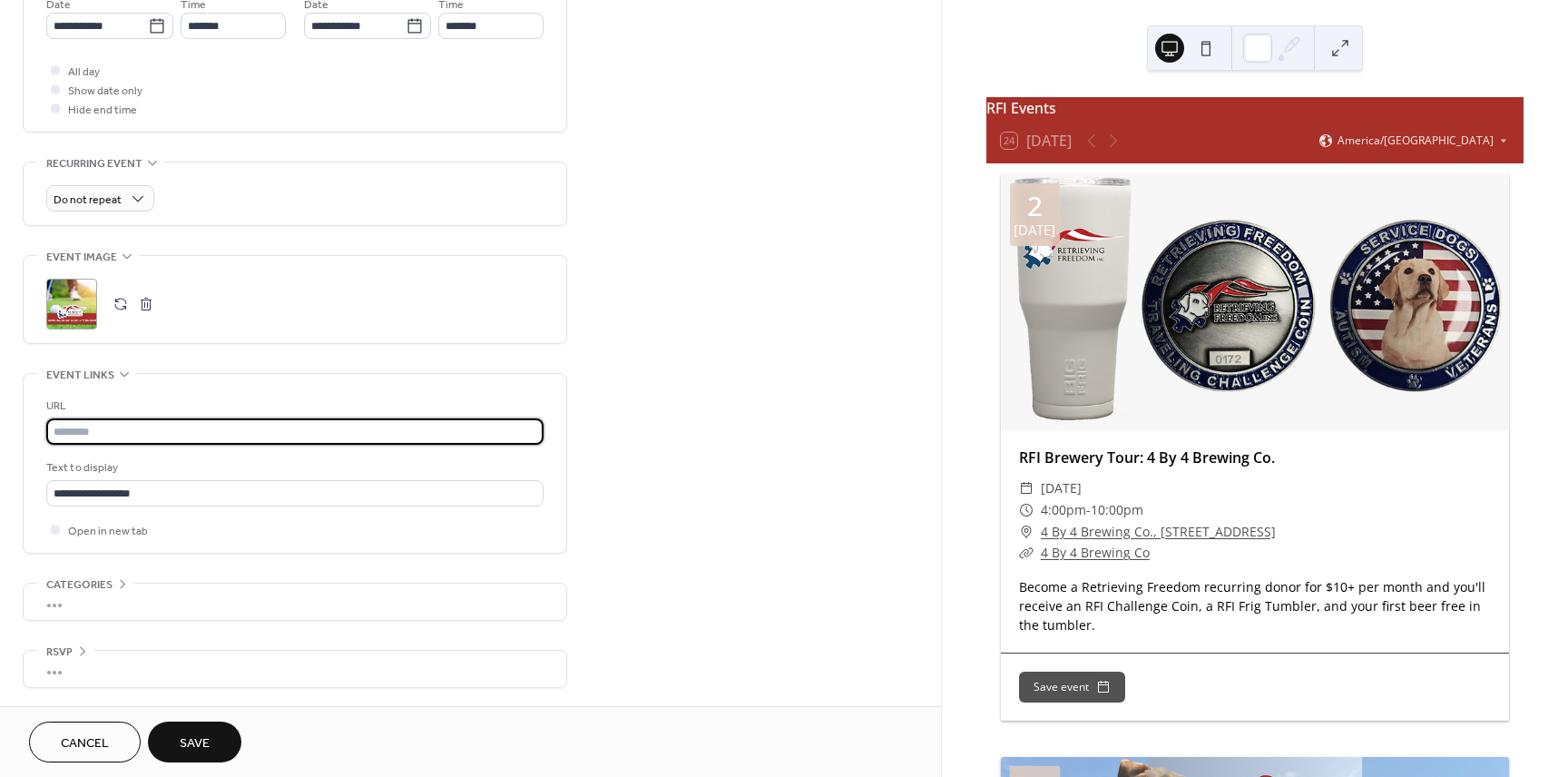 drag, startPoint x: 322, startPoint y: 437, endPoint x: 446, endPoint y: 454, distance: 125.1599 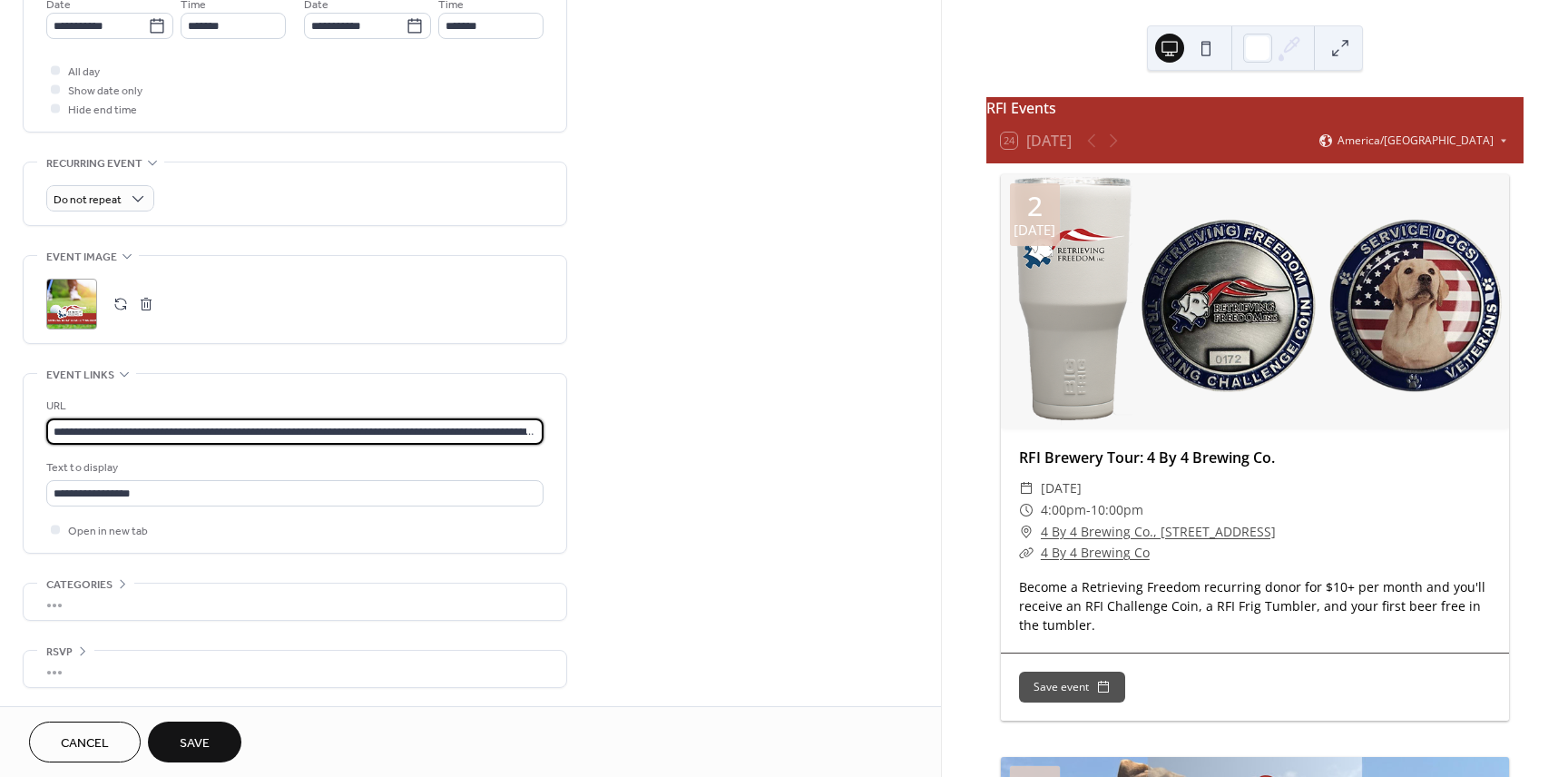 scroll, scrollTop: 0, scrollLeft: 73, axis: horizontal 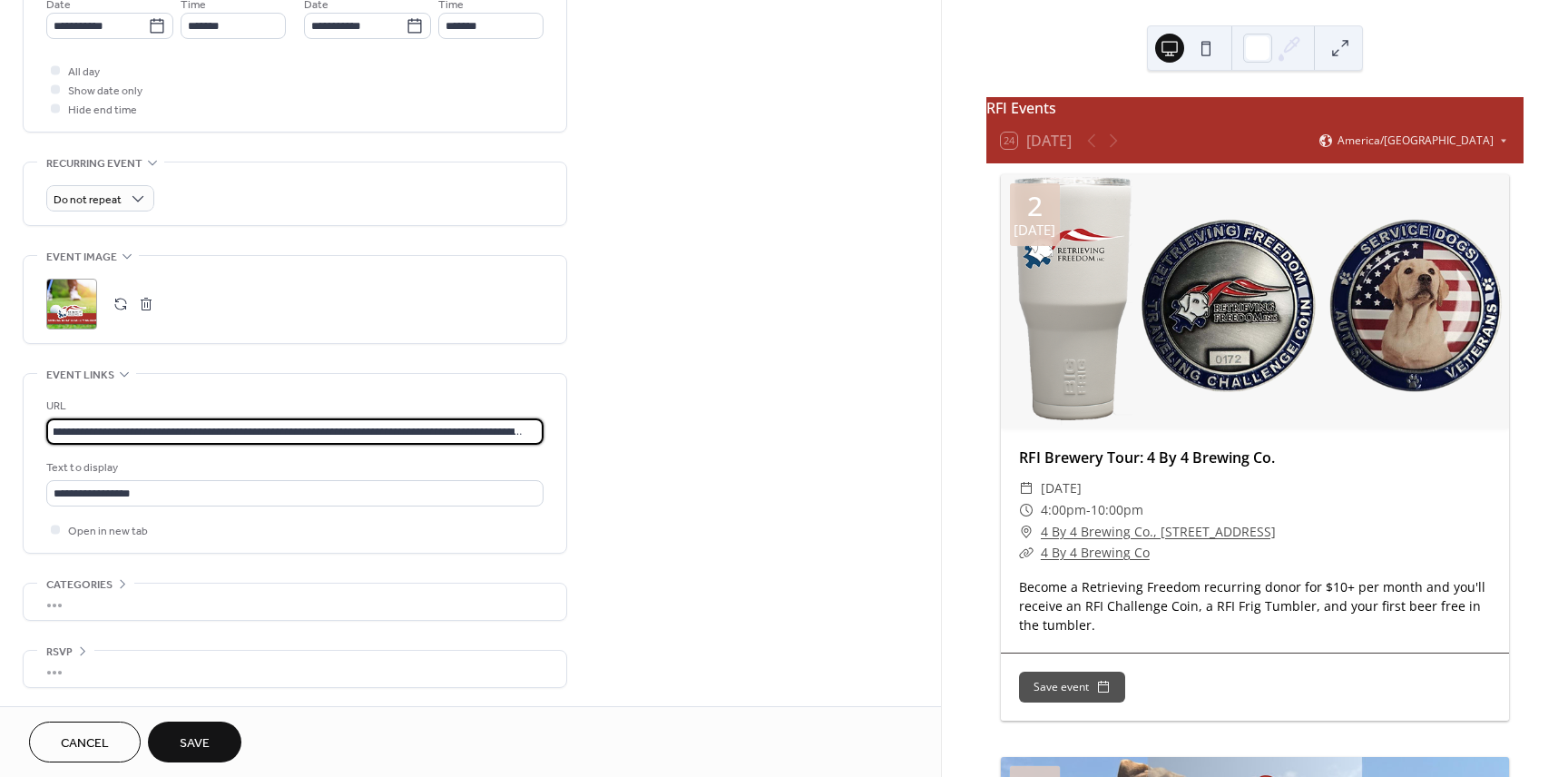 type on "**********" 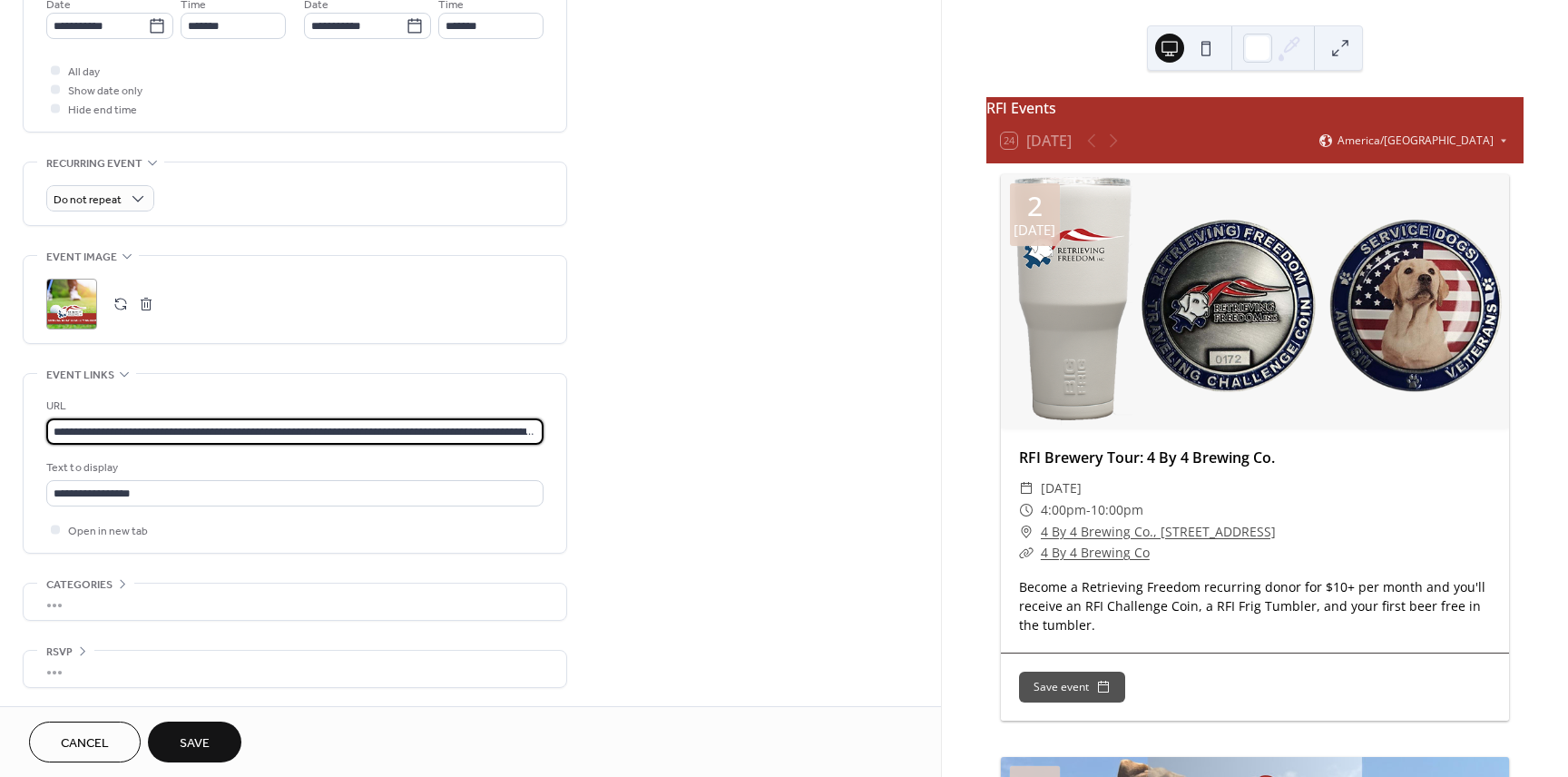 click on "•••" at bounding box center (295, 602) 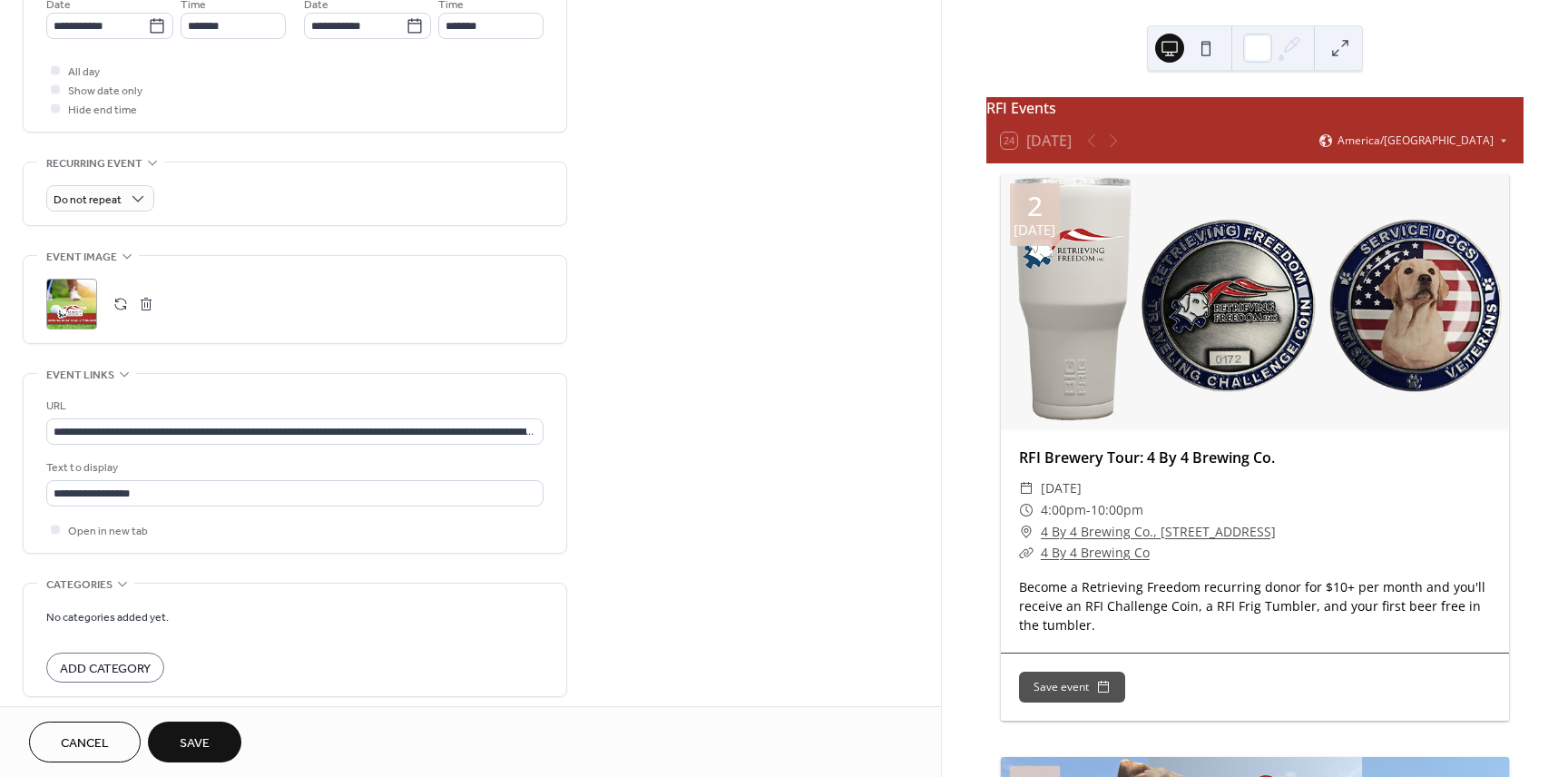 scroll, scrollTop: 643, scrollLeft: 0, axis: vertical 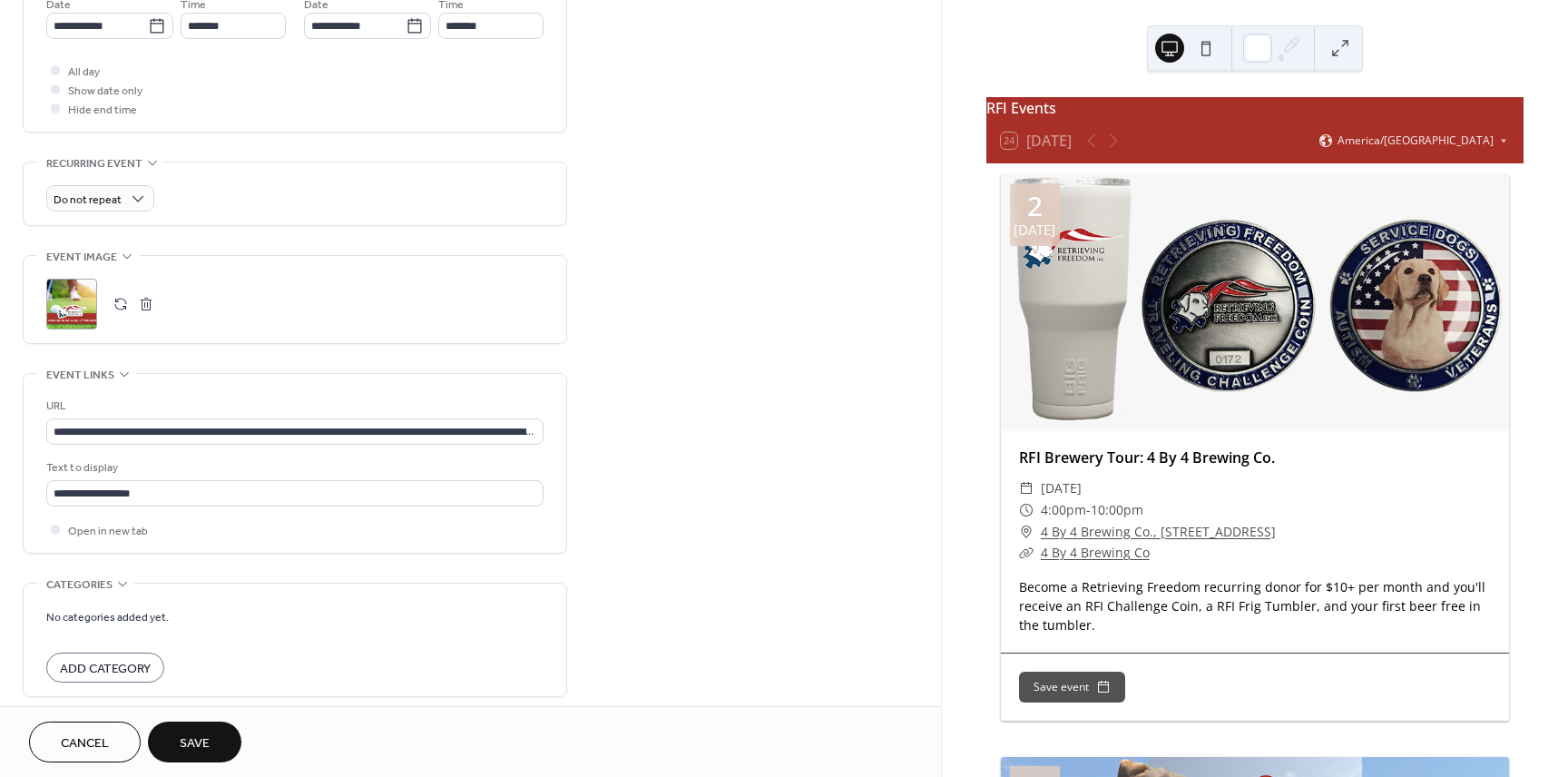 click on "Add Category" at bounding box center [105, 669] 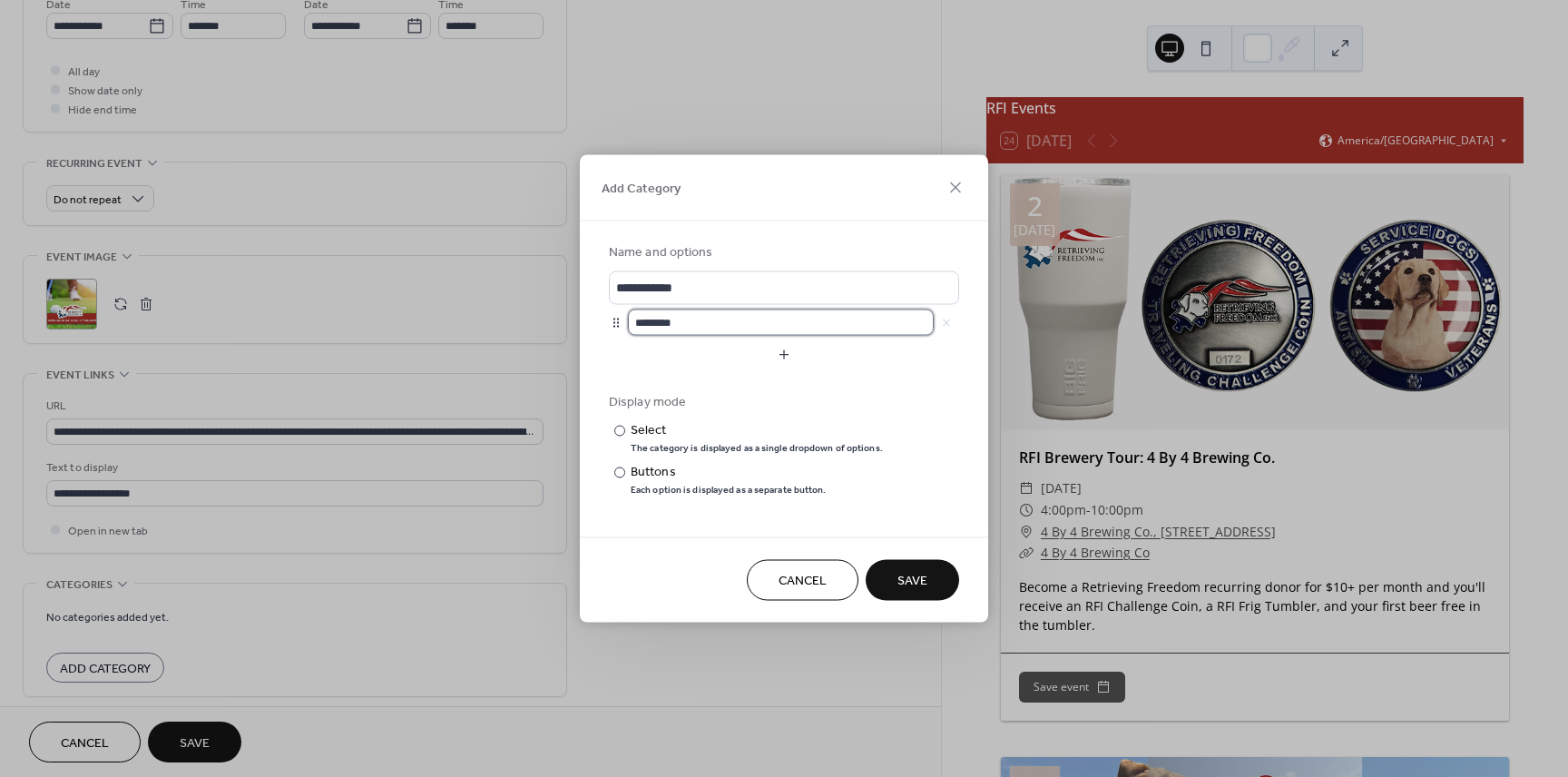 click on "********" at bounding box center (780, 322) 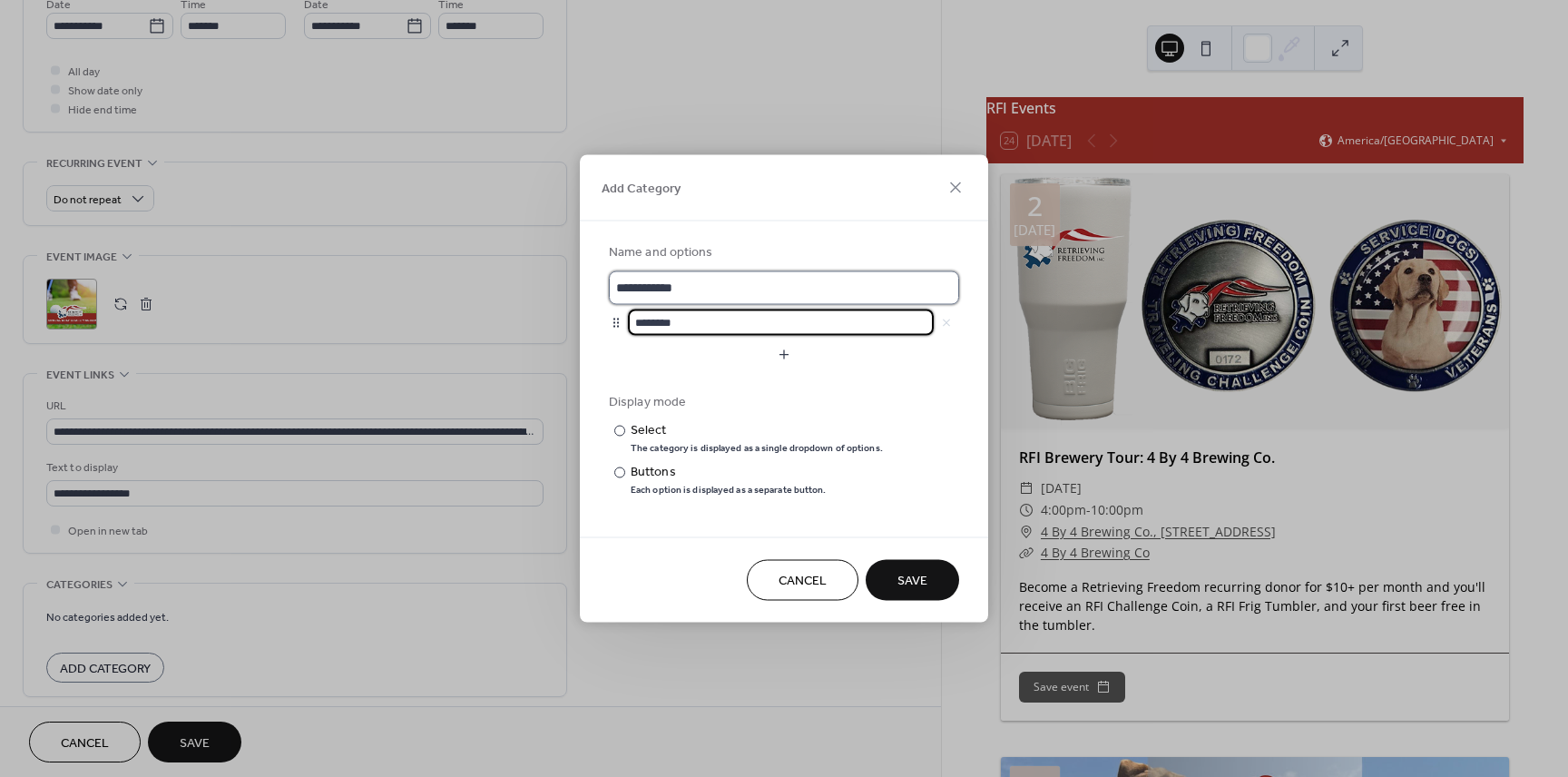 click on "**********" at bounding box center (784, 288) 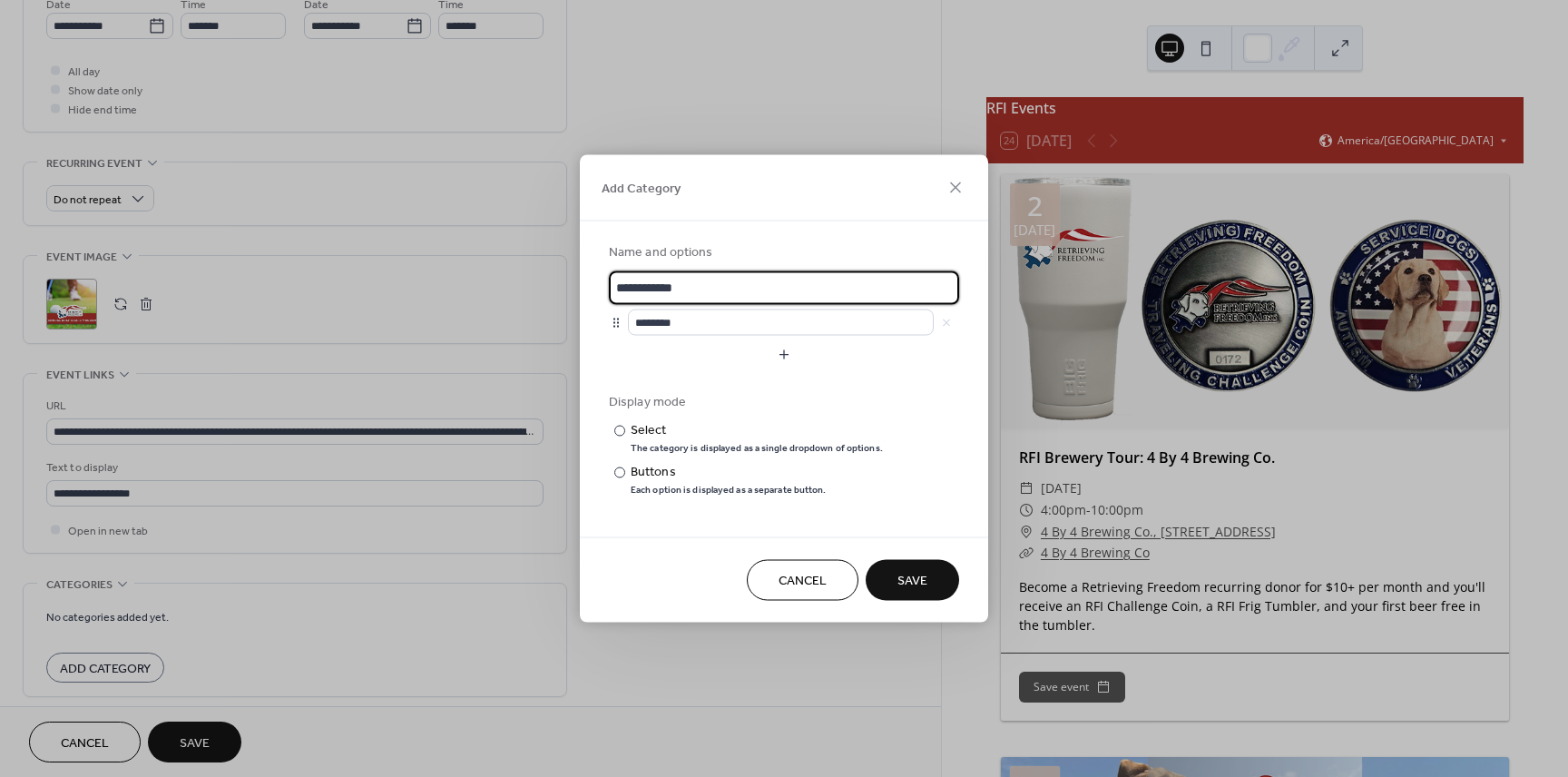 click on "**********" at bounding box center [784, 288] 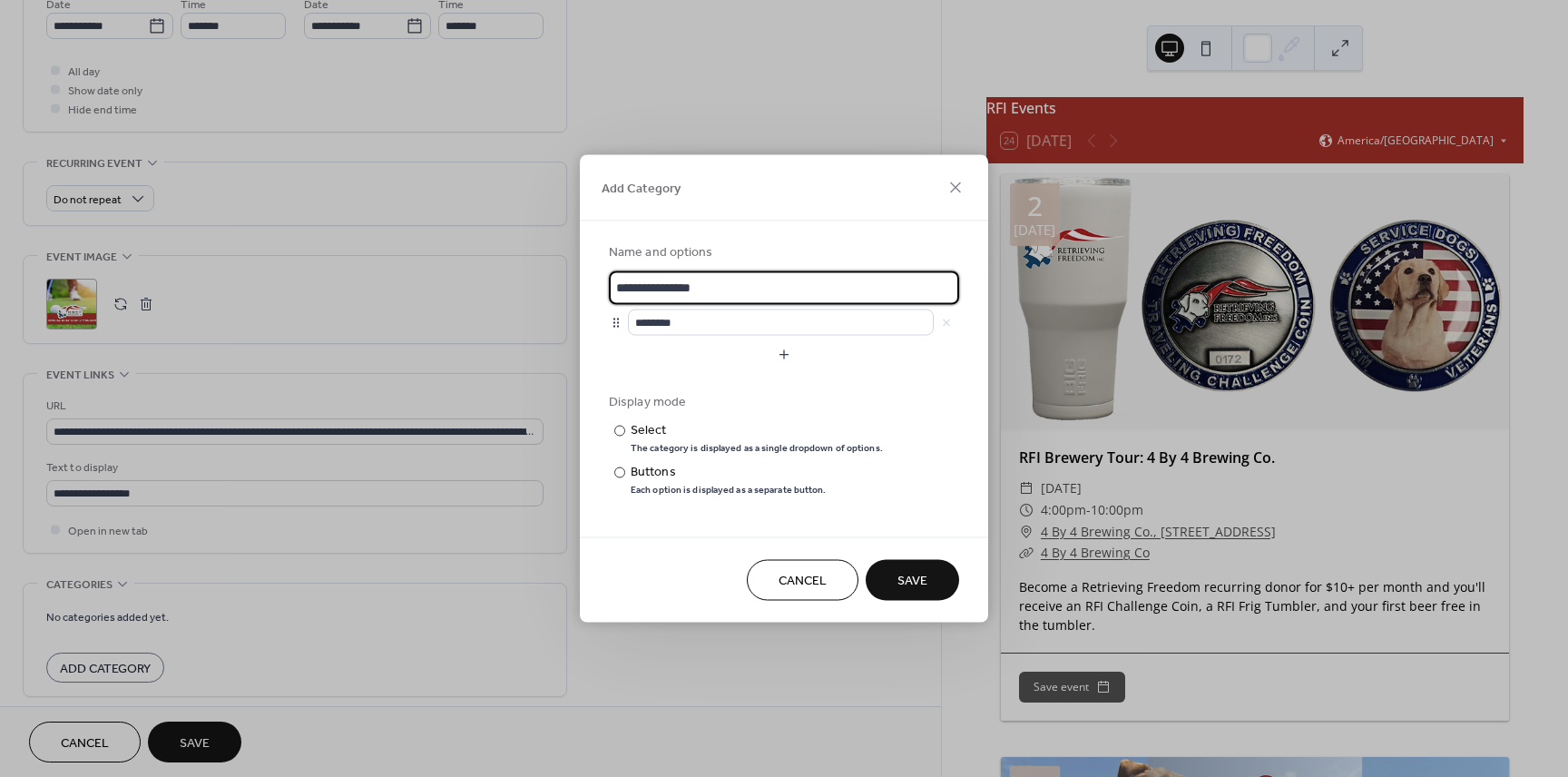 type on "**********" 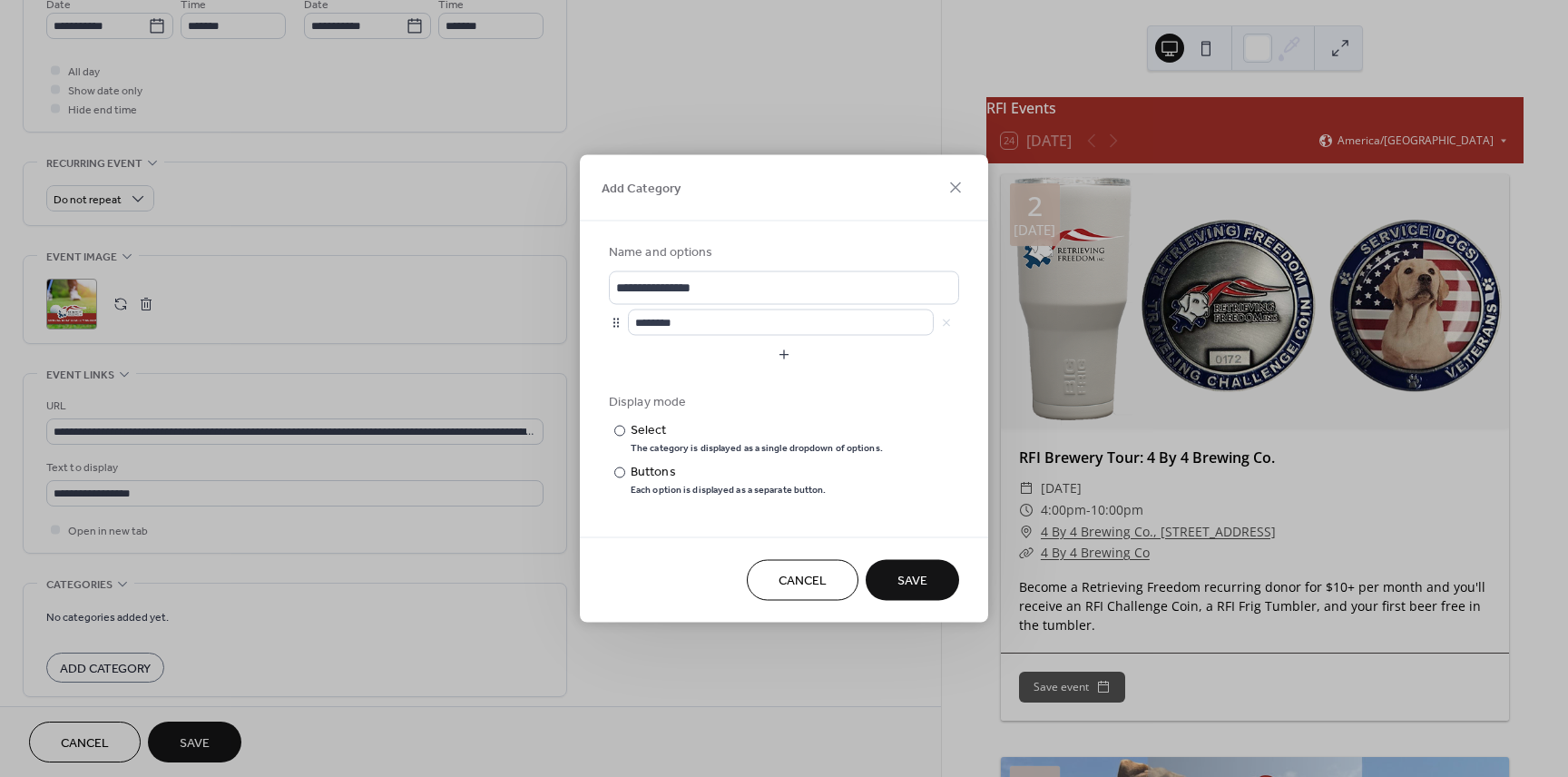 click on "Save" at bounding box center [912, 581] 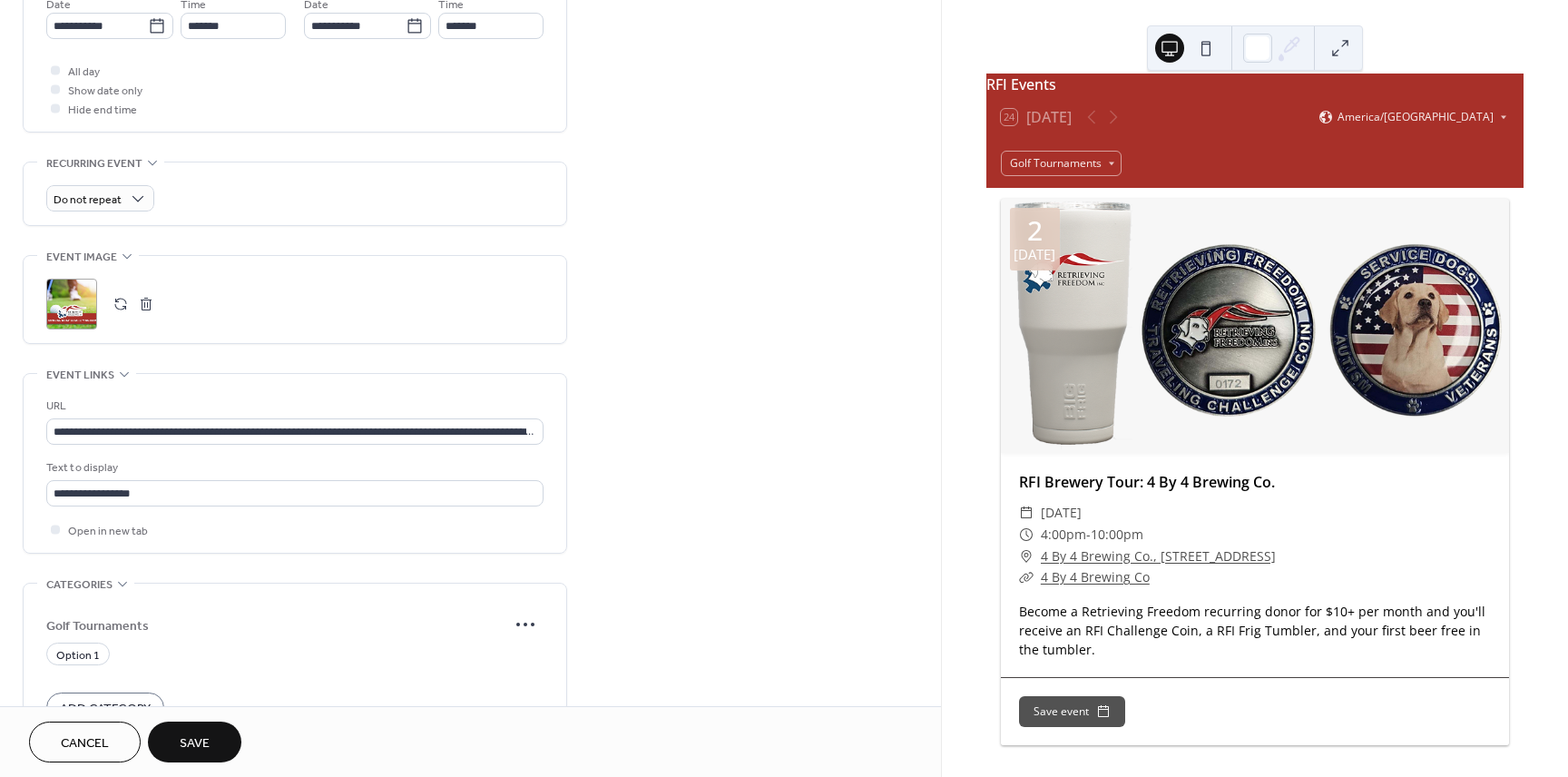 scroll, scrollTop: 0, scrollLeft: 0, axis: both 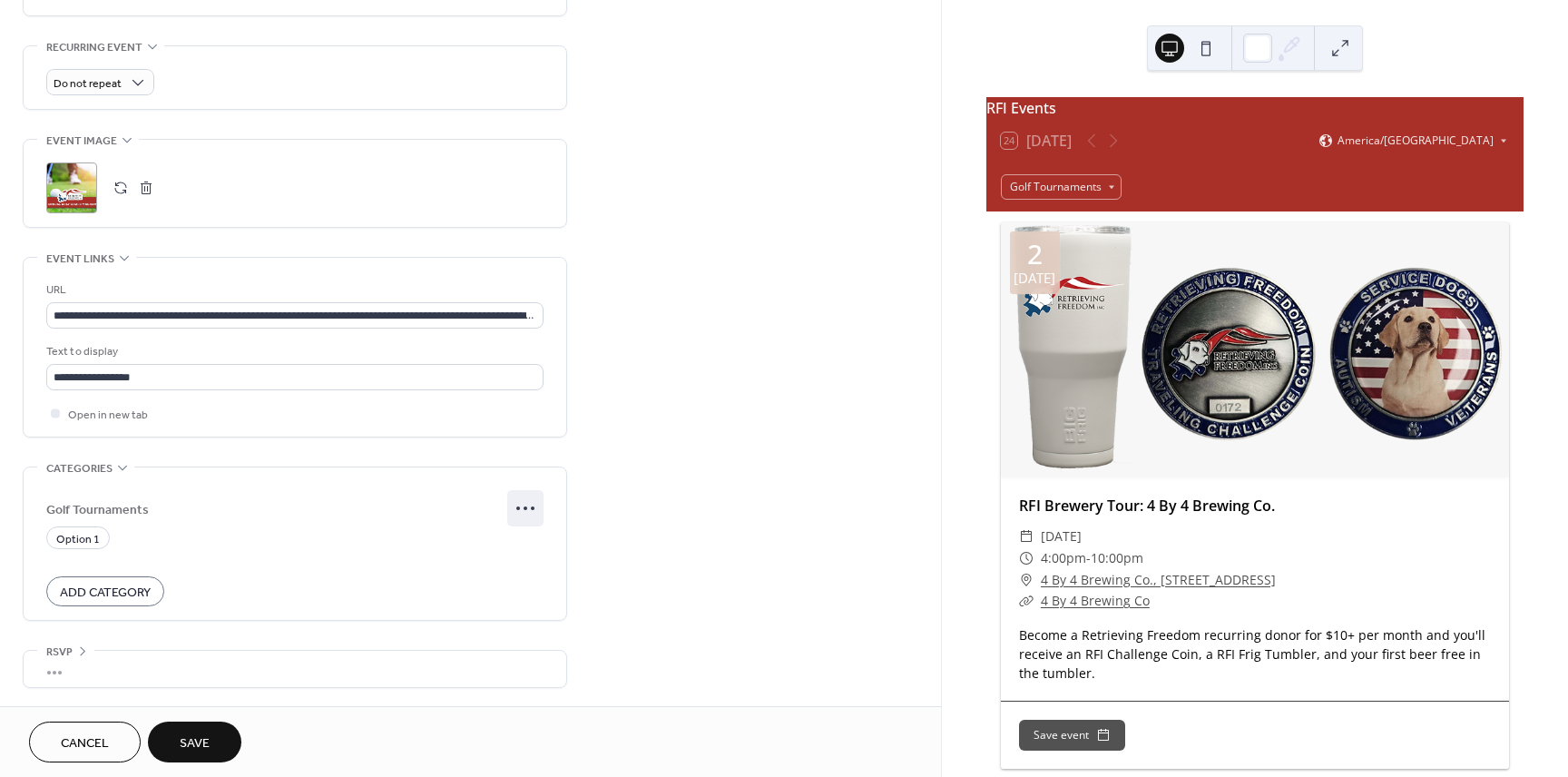 click 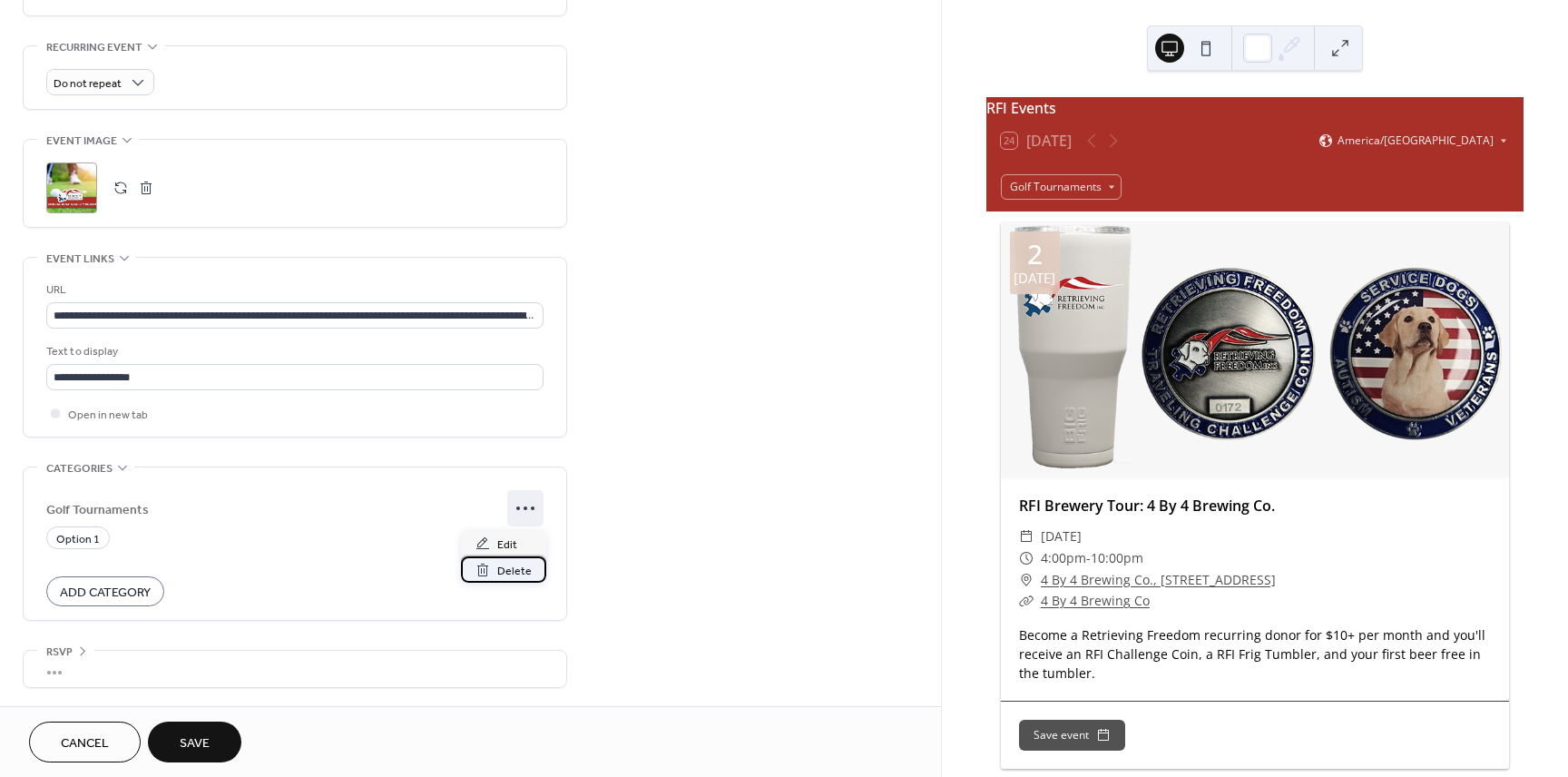 click on "Delete" at bounding box center (514, 571) 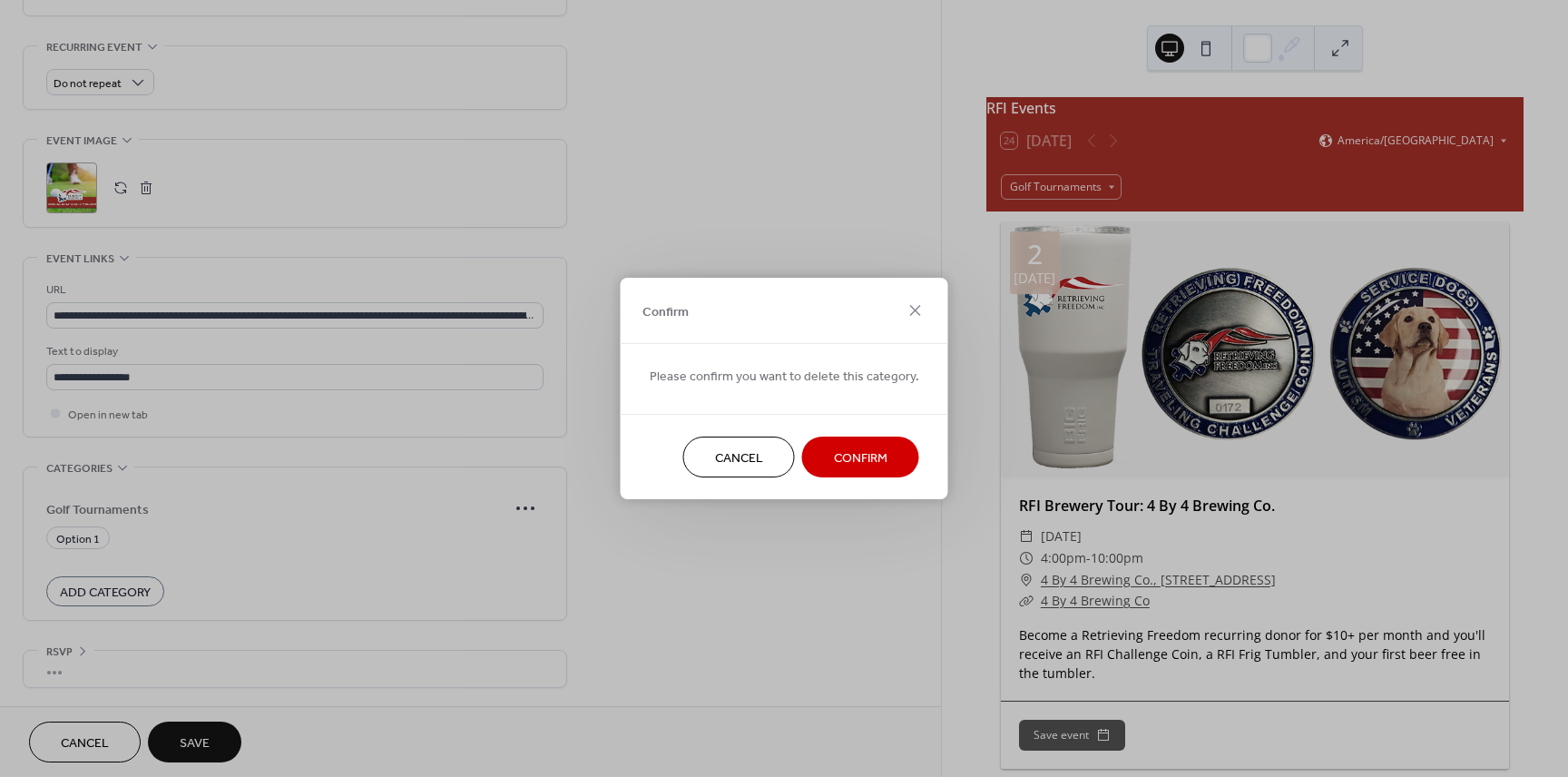 click on "Confirm" at bounding box center [860, 458] 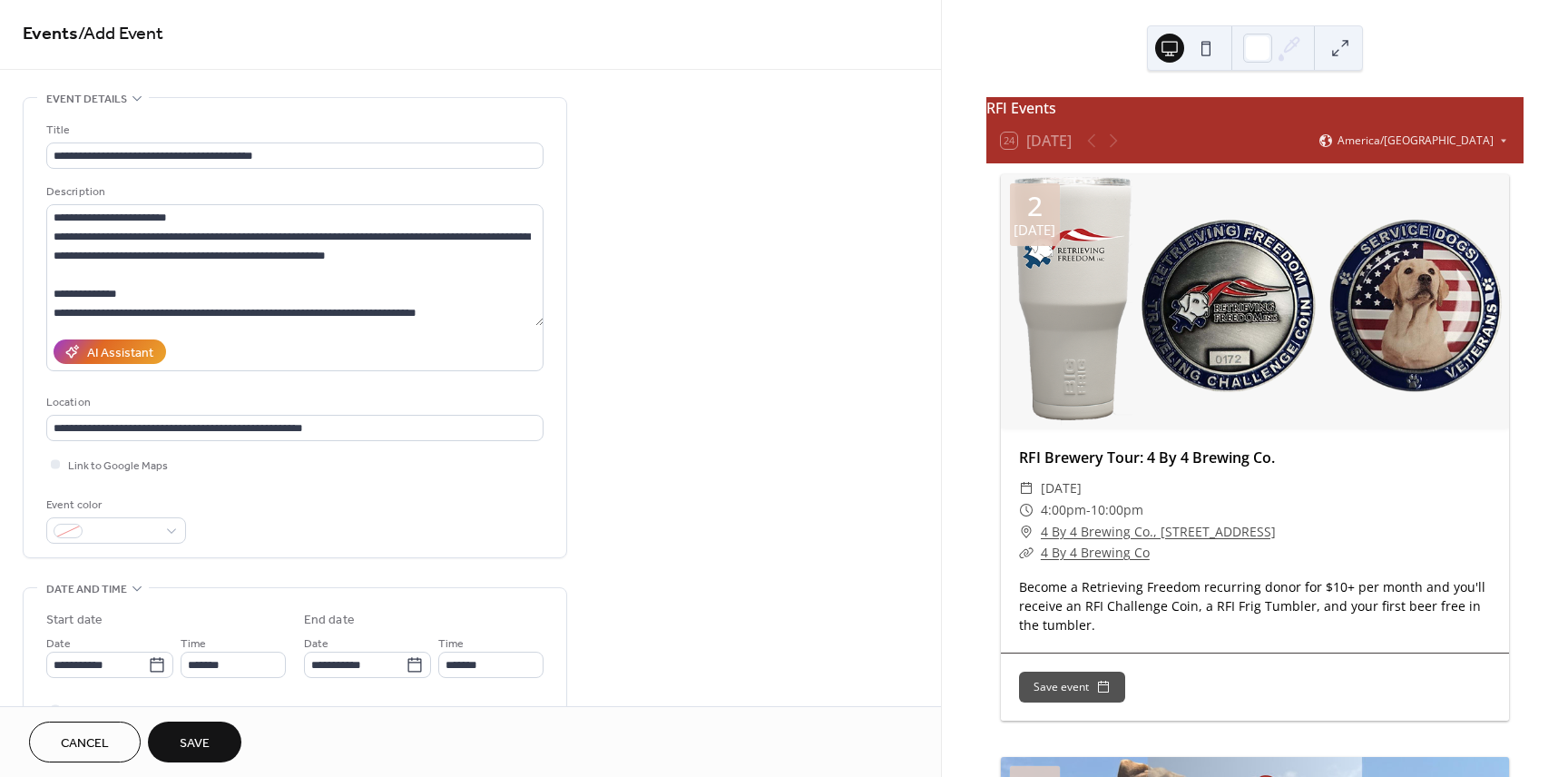 scroll, scrollTop: 0, scrollLeft: 0, axis: both 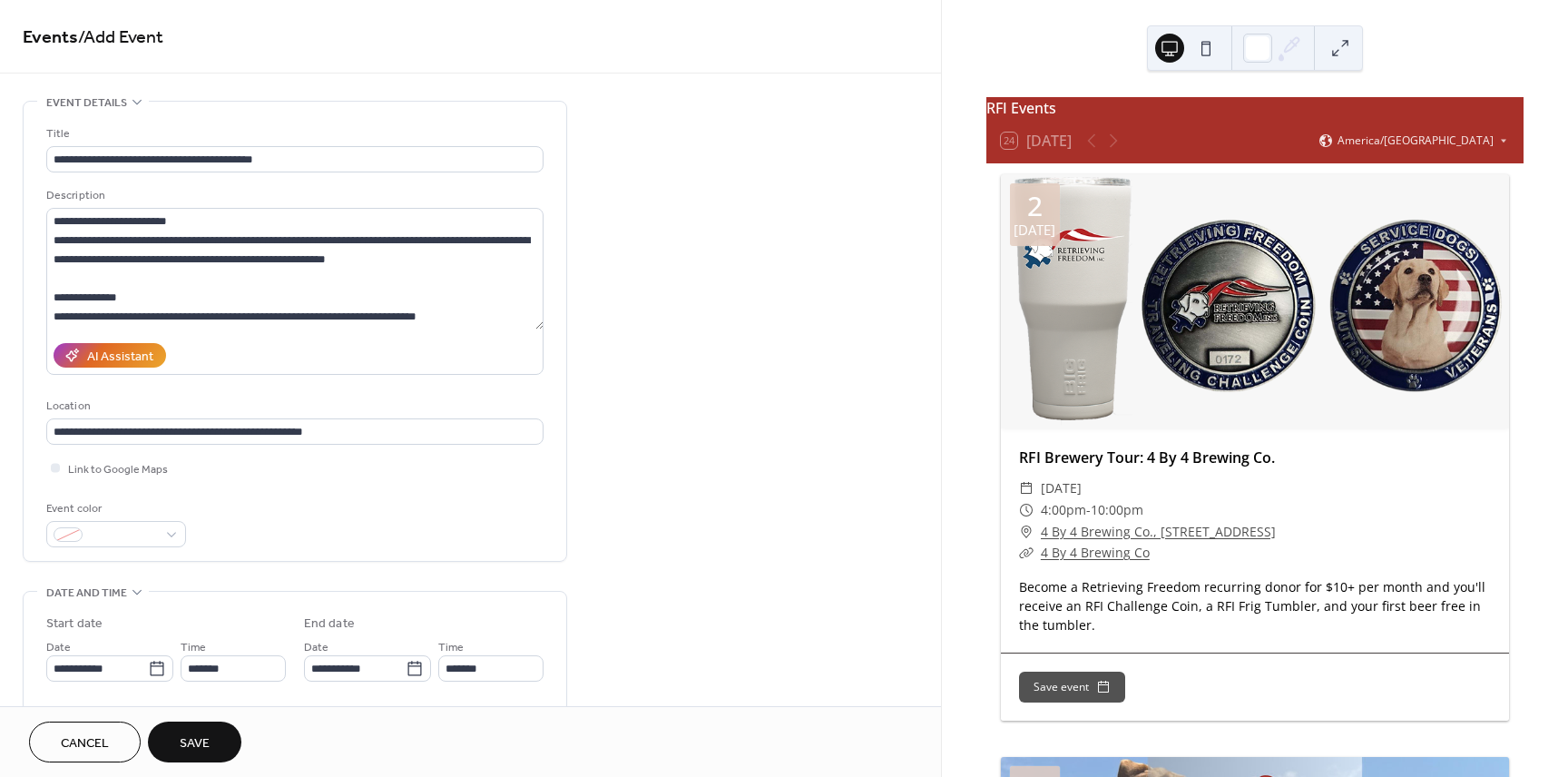 click at bounding box center [1206, 48] 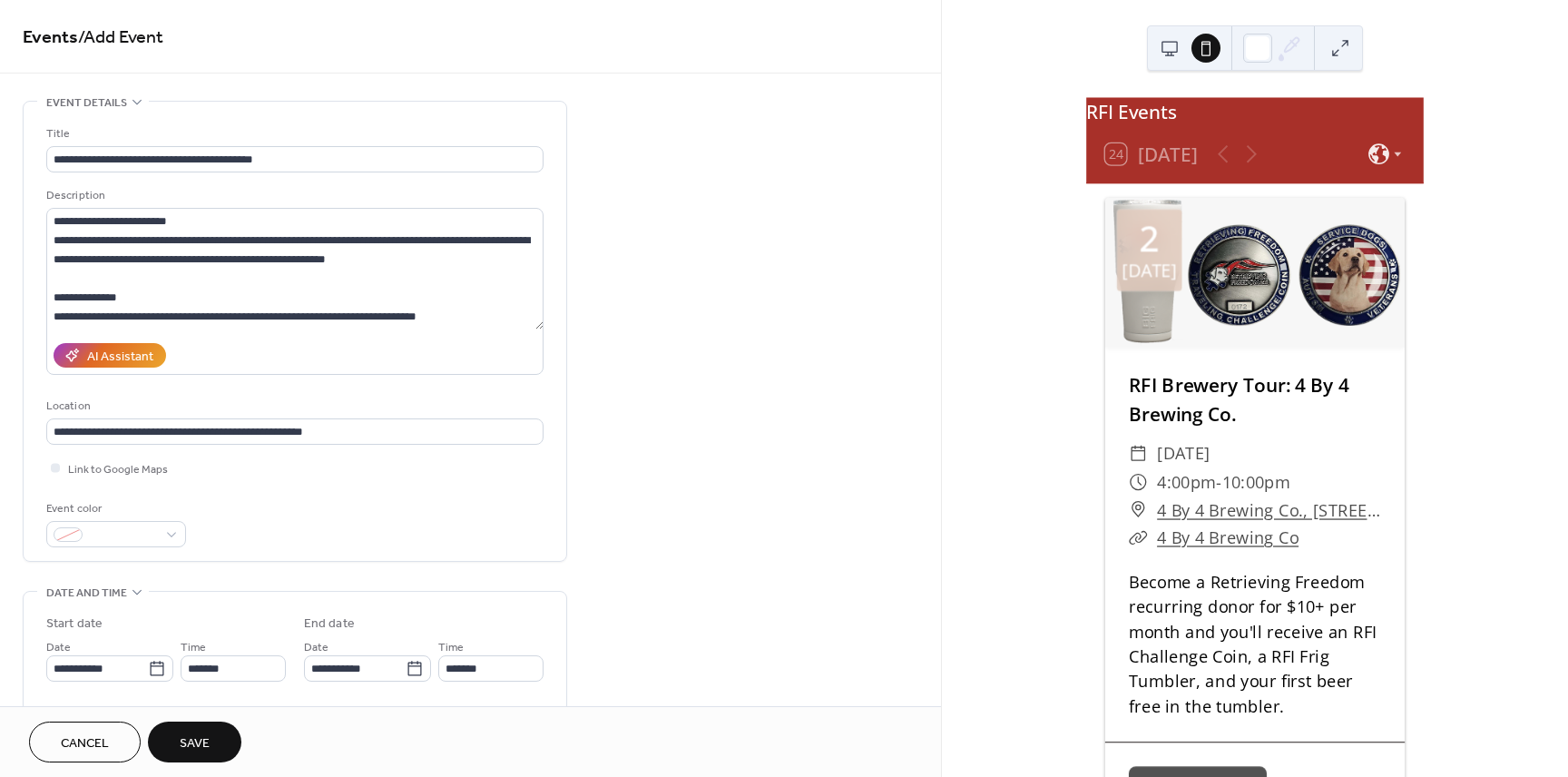 click at bounding box center [1170, 48] 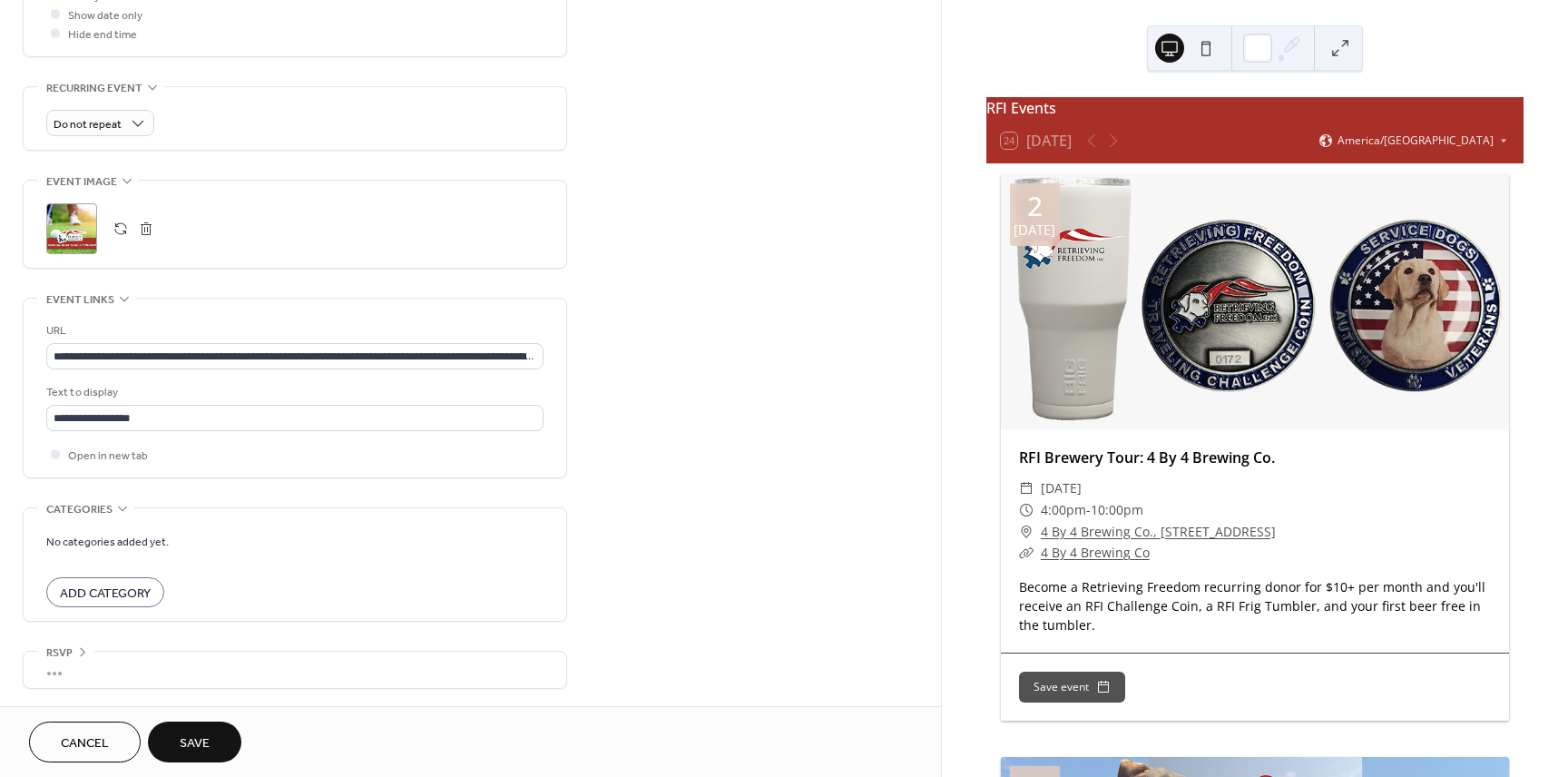 scroll, scrollTop: 719, scrollLeft: 0, axis: vertical 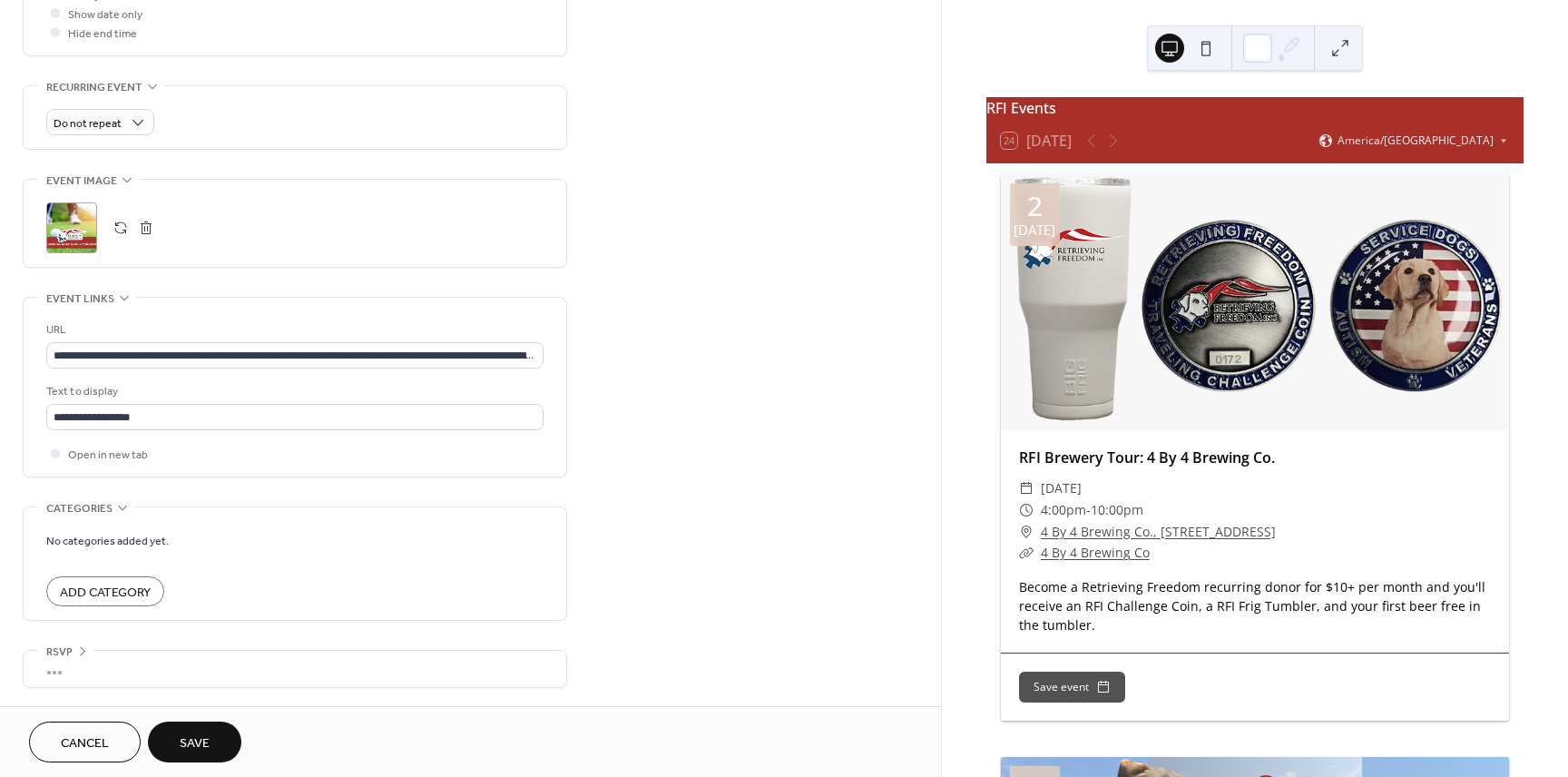 click on "Save" at bounding box center (194, 742) 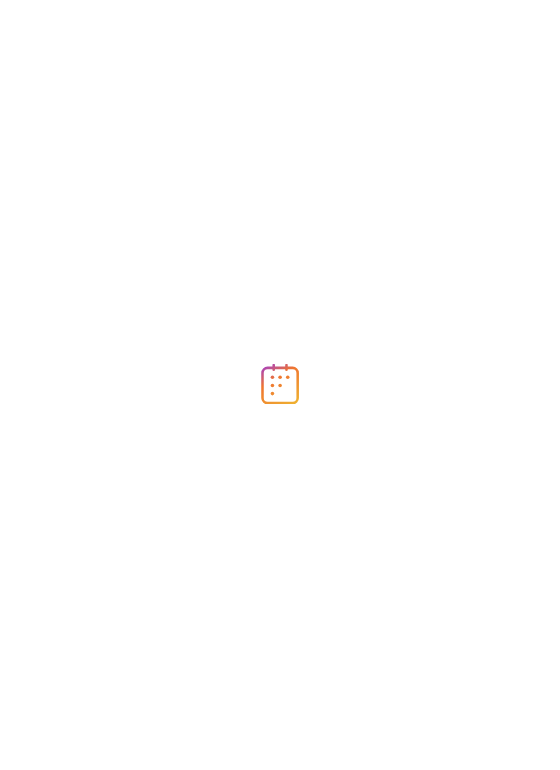scroll, scrollTop: 0, scrollLeft: 0, axis: both 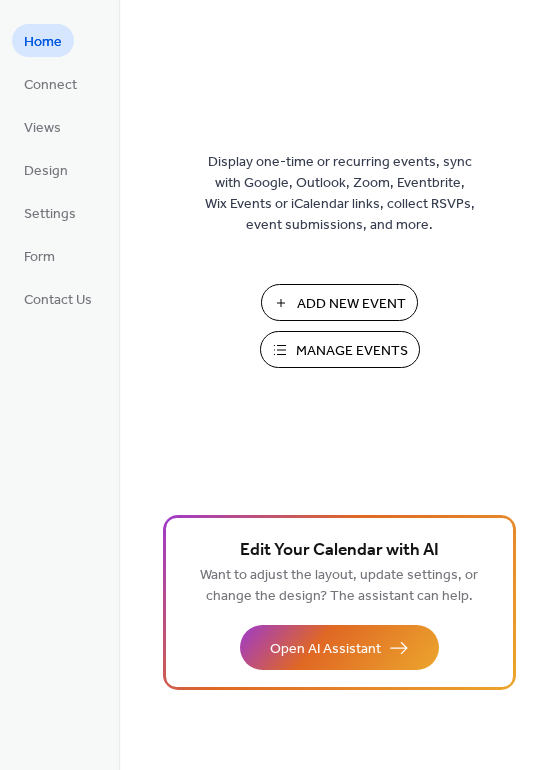 click on "Manage Events" at bounding box center (352, 351) 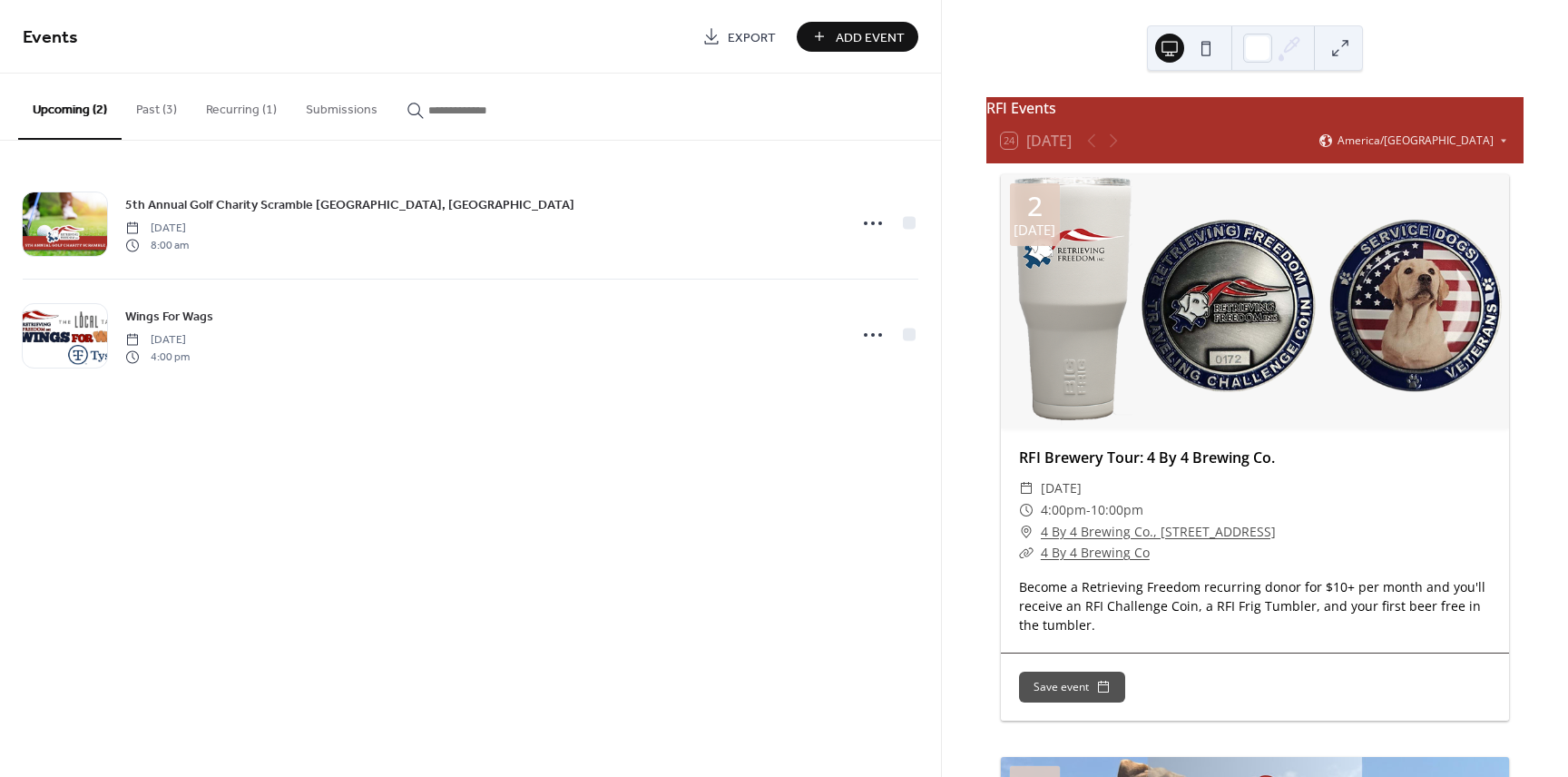 scroll, scrollTop: 0, scrollLeft: 0, axis: both 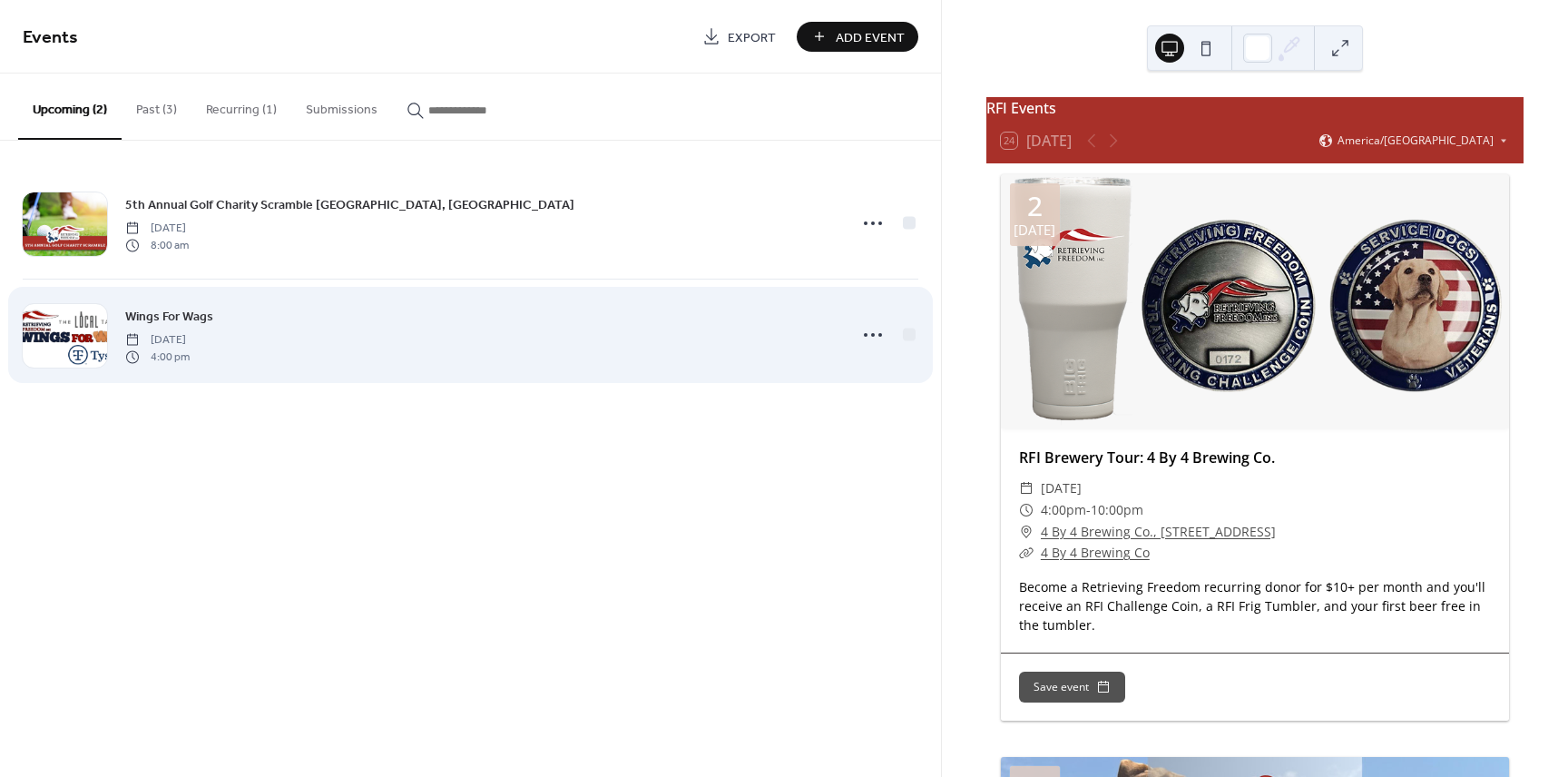 click on "Wings For Wags Saturday, September 13, 2025 4:00 pm" at bounding box center [480, 335] 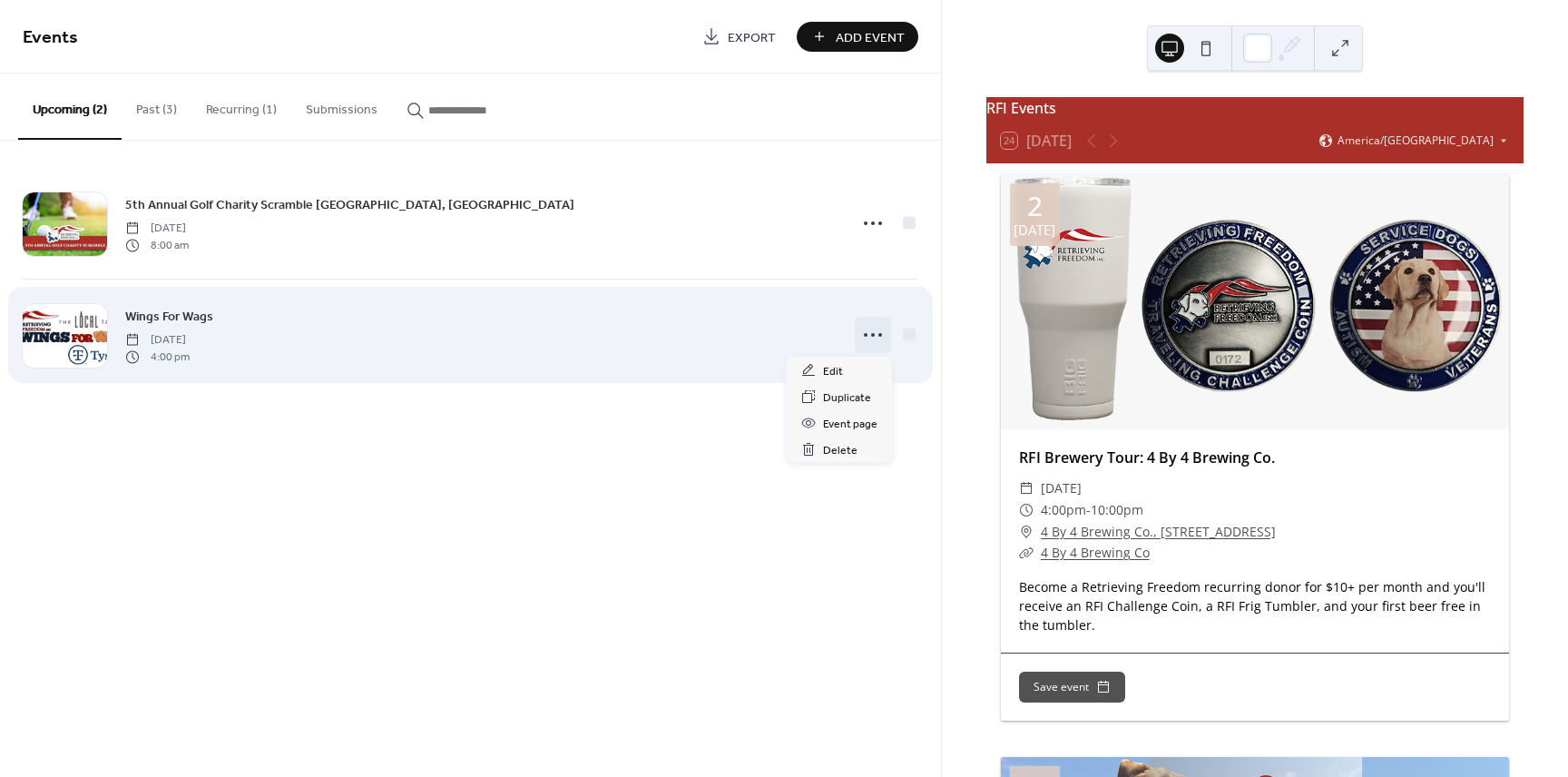 click 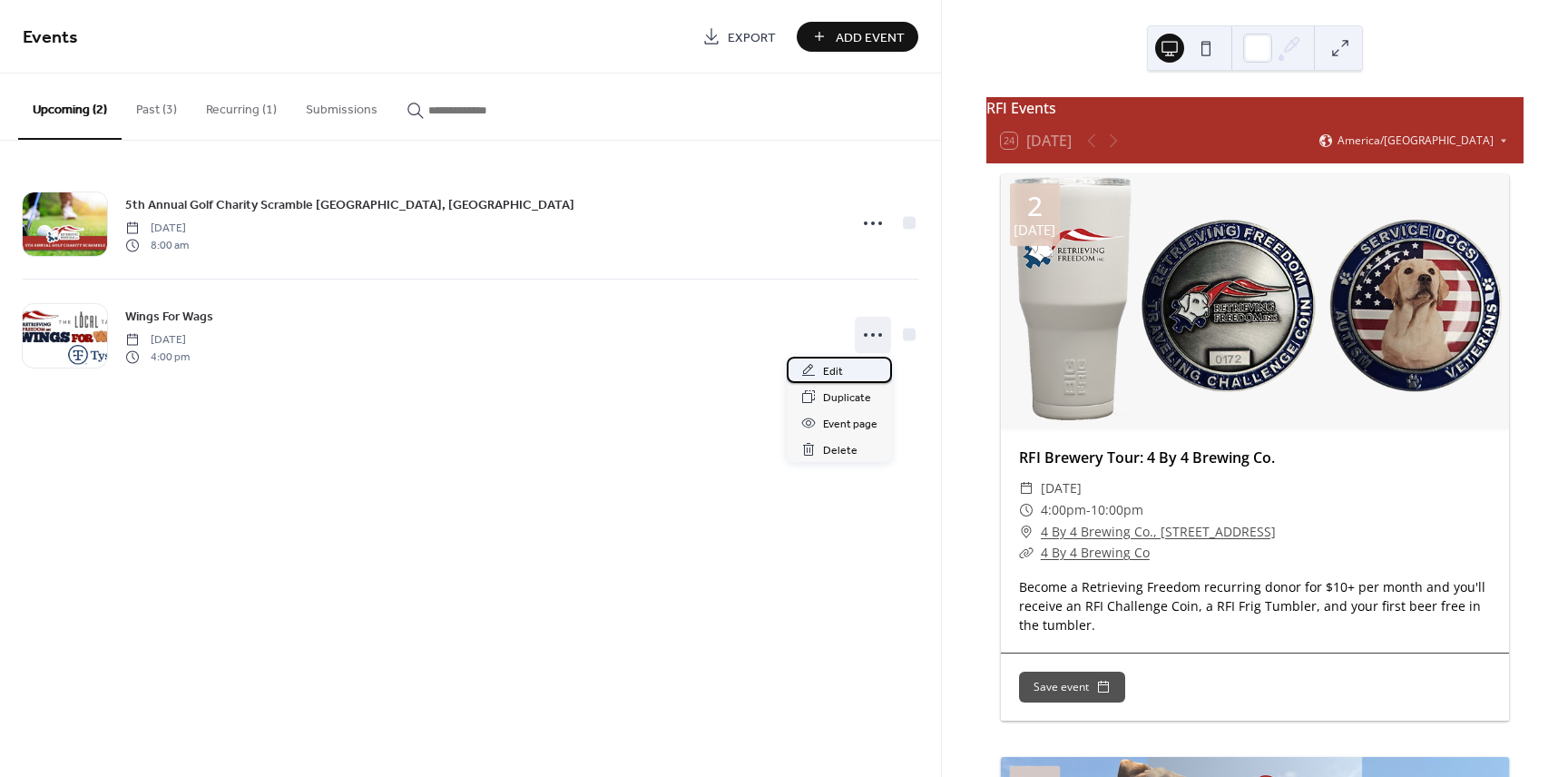 click on "Edit" at bounding box center (839, 369) 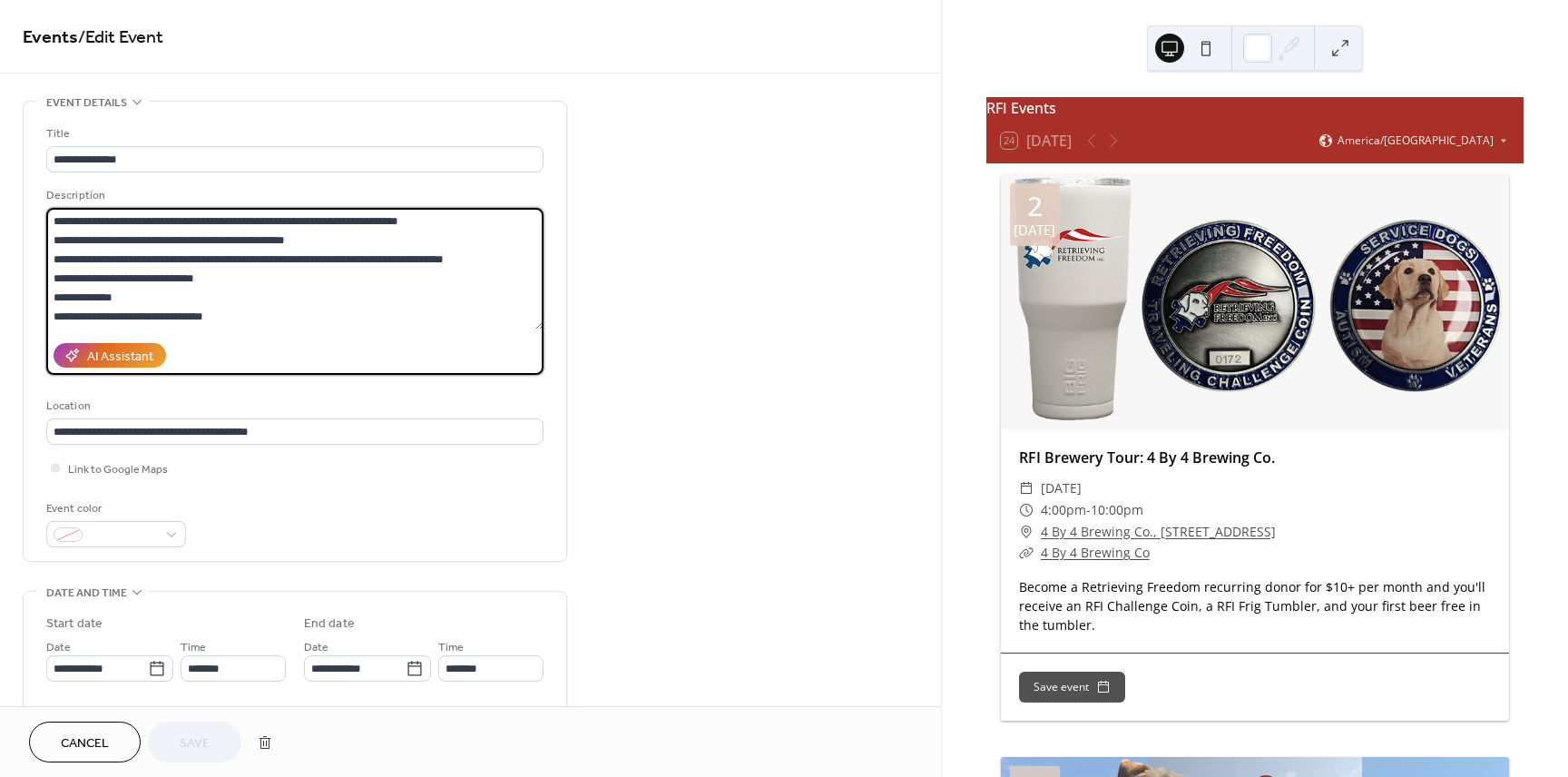 scroll, scrollTop: 38, scrollLeft: 0, axis: vertical 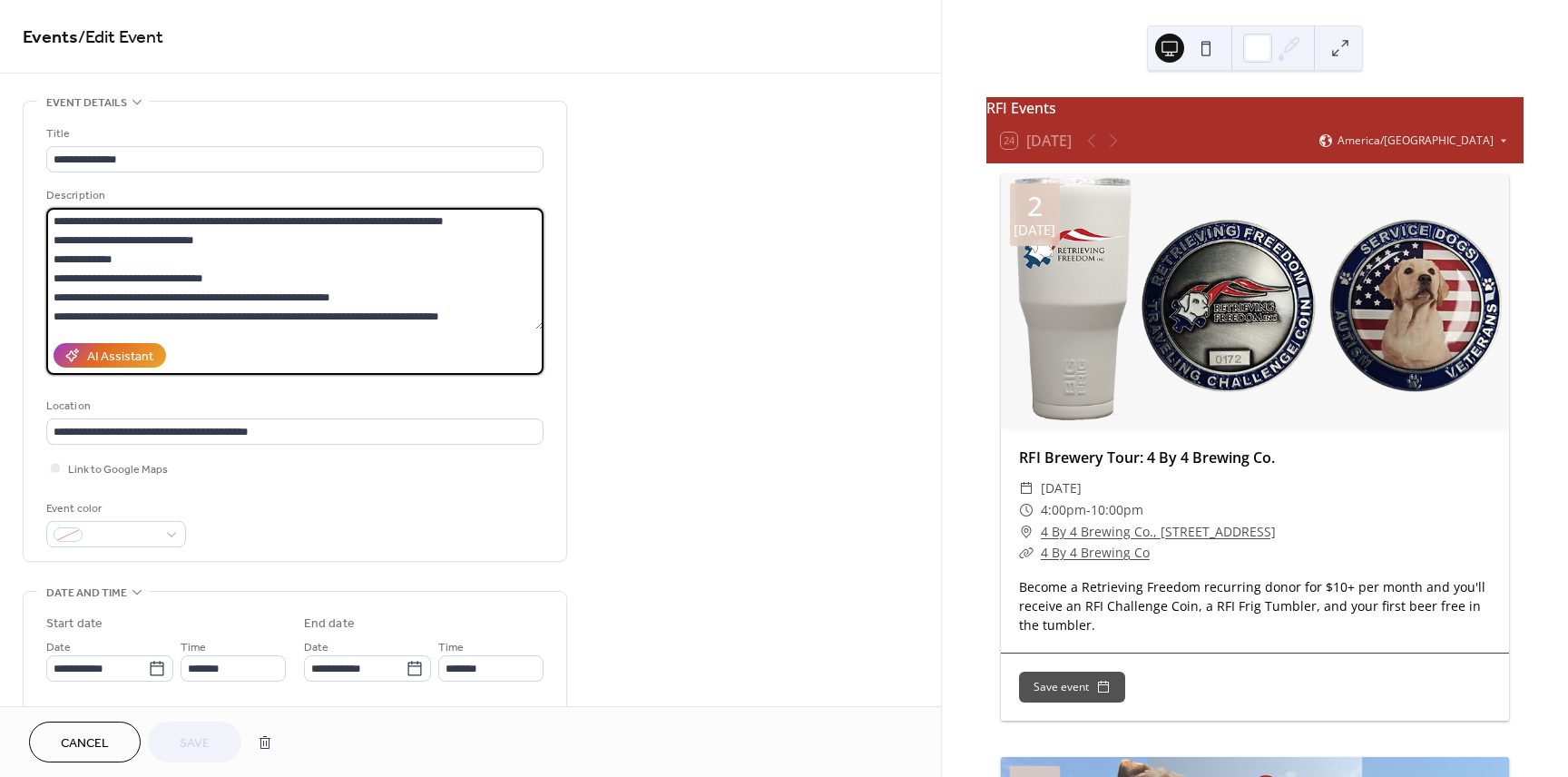 drag, startPoint x: 69, startPoint y: 317, endPoint x: 42, endPoint y: 317, distance: 27 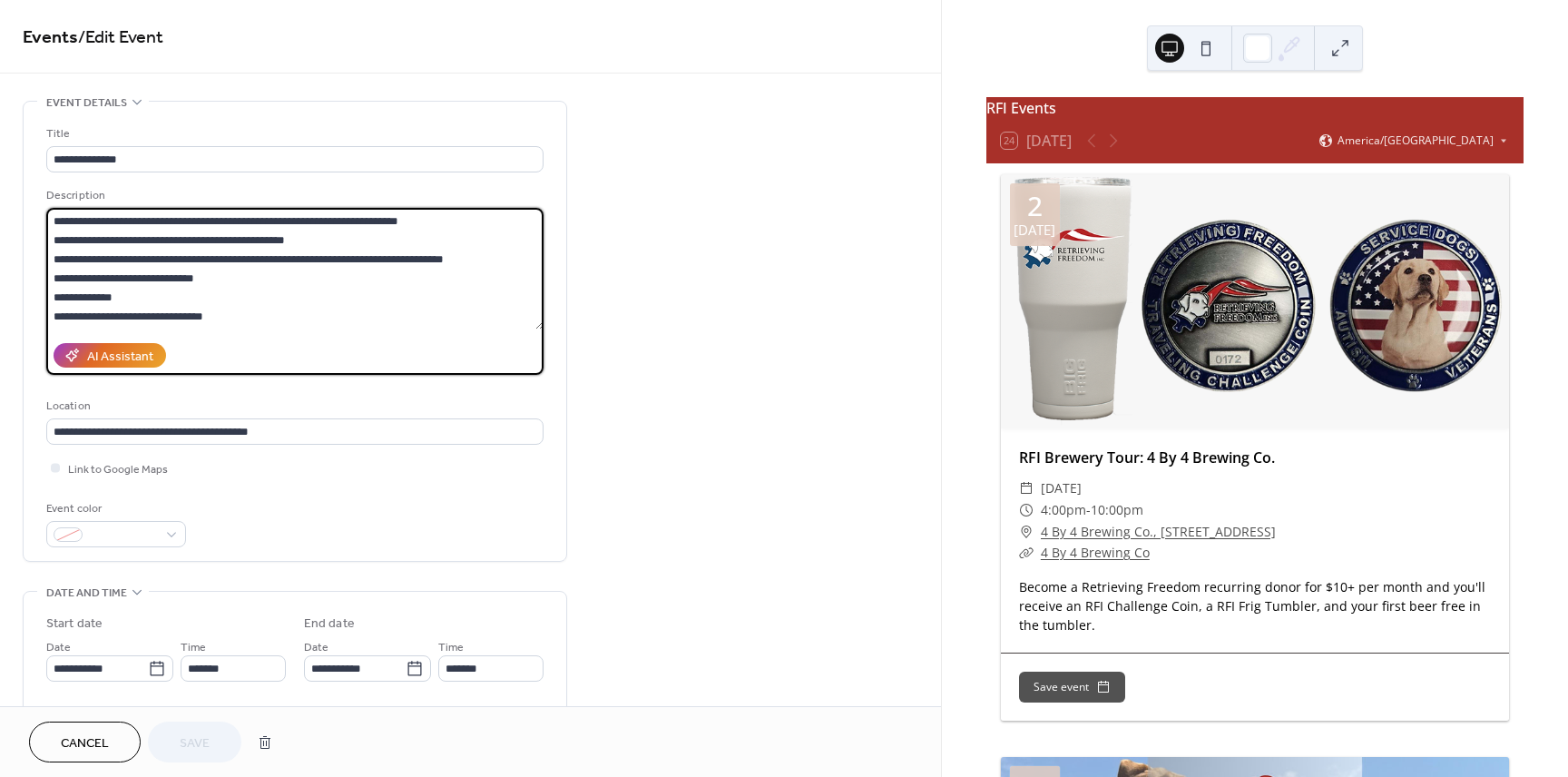 drag, startPoint x: 67, startPoint y: 238, endPoint x: 52, endPoint y: 239, distance: 15.033296 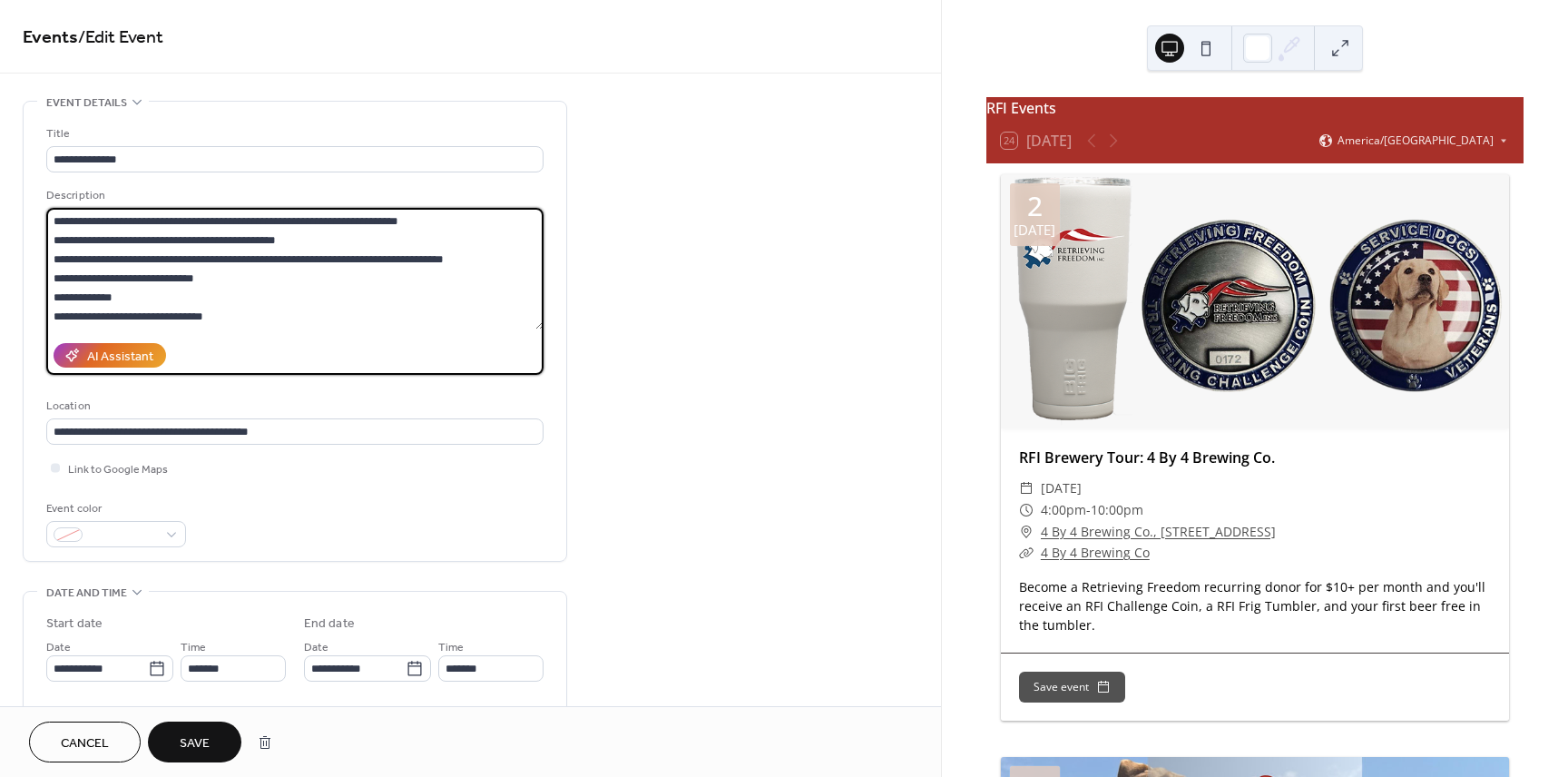 drag, startPoint x: 68, startPoint y: 262, endPoint x: 59, endPoint y: 272, distance: 13.453624 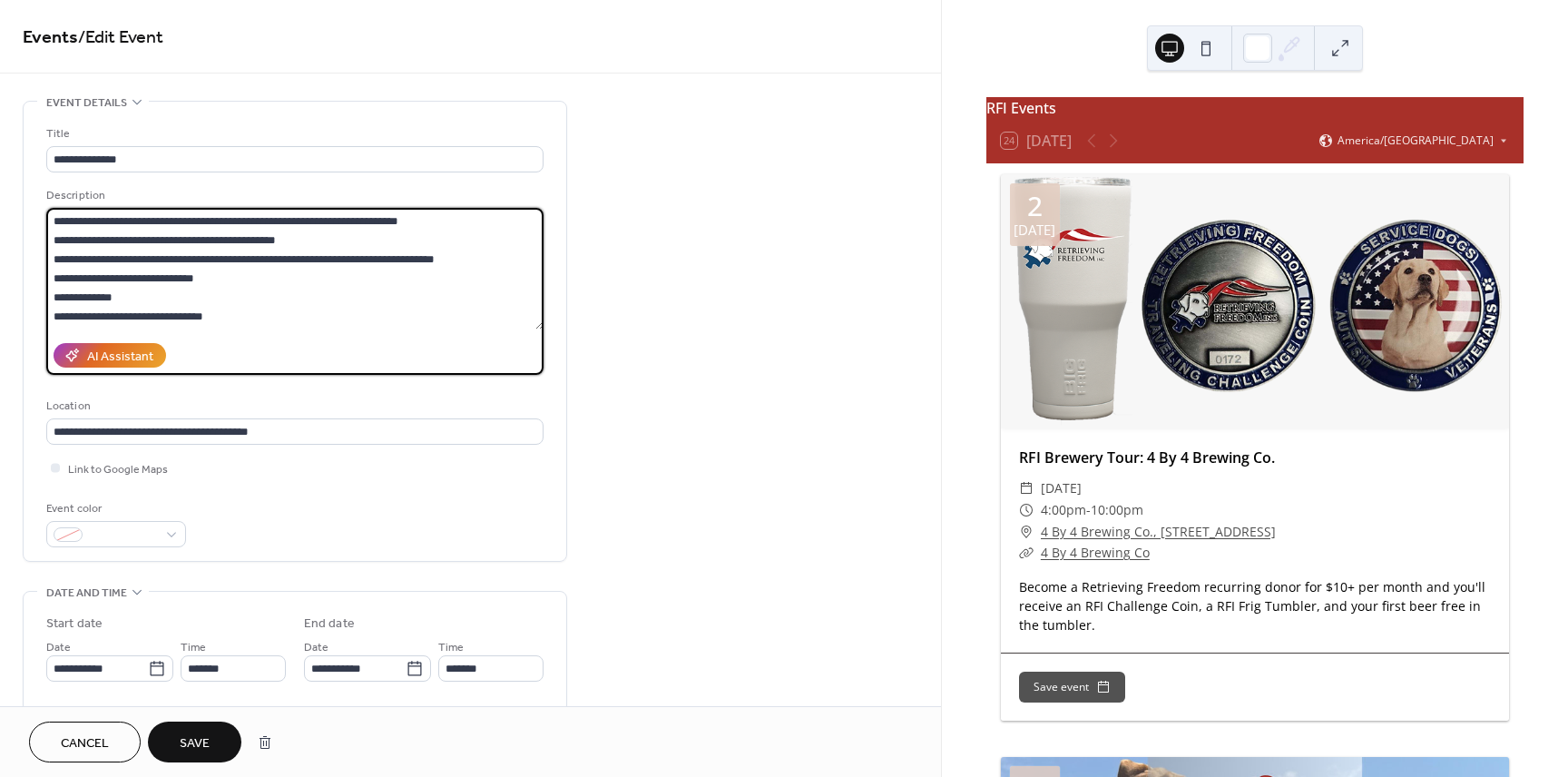 drag, startPoint x: 68, startPoint y: 279, endPoint x: 64, endPoint y: 294, distance: 15.524175 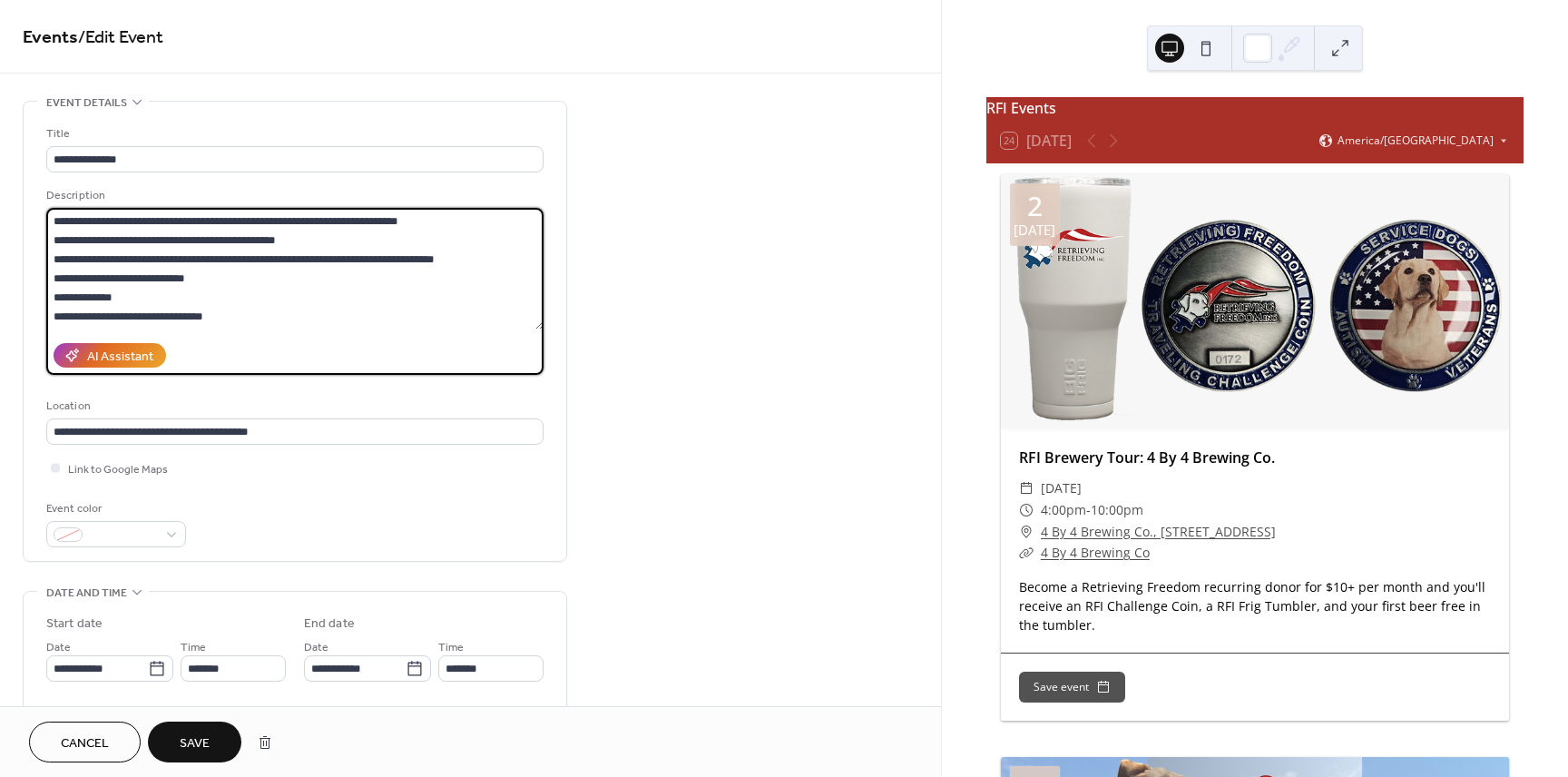 drag, startPoint x: 68, startPoint y: 298, endPoint x: 44, endPoint y: 297, distance: 24.020824 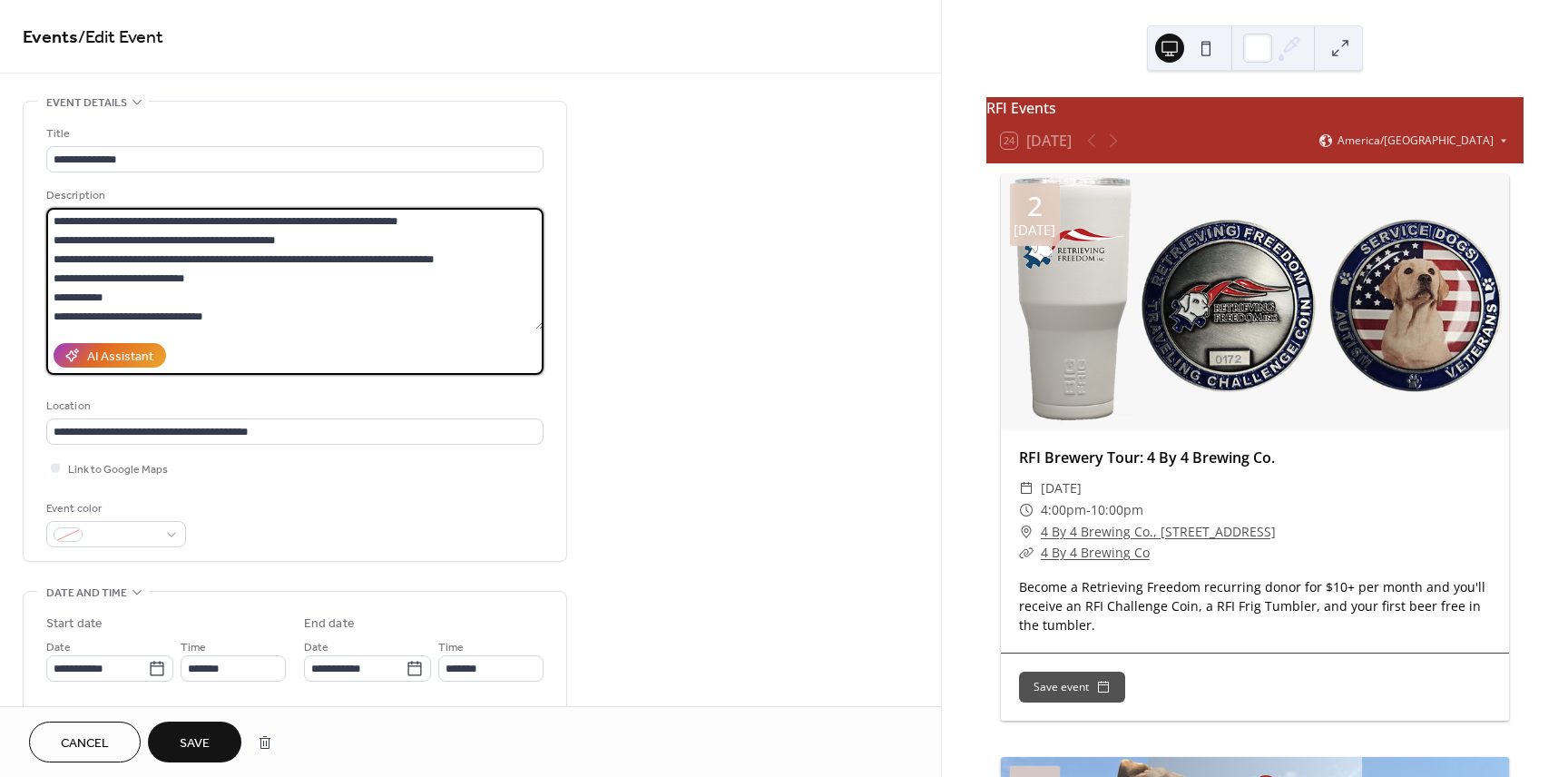 scroll, scrollTop: 38, scrollLeft: 0, axis: vertical 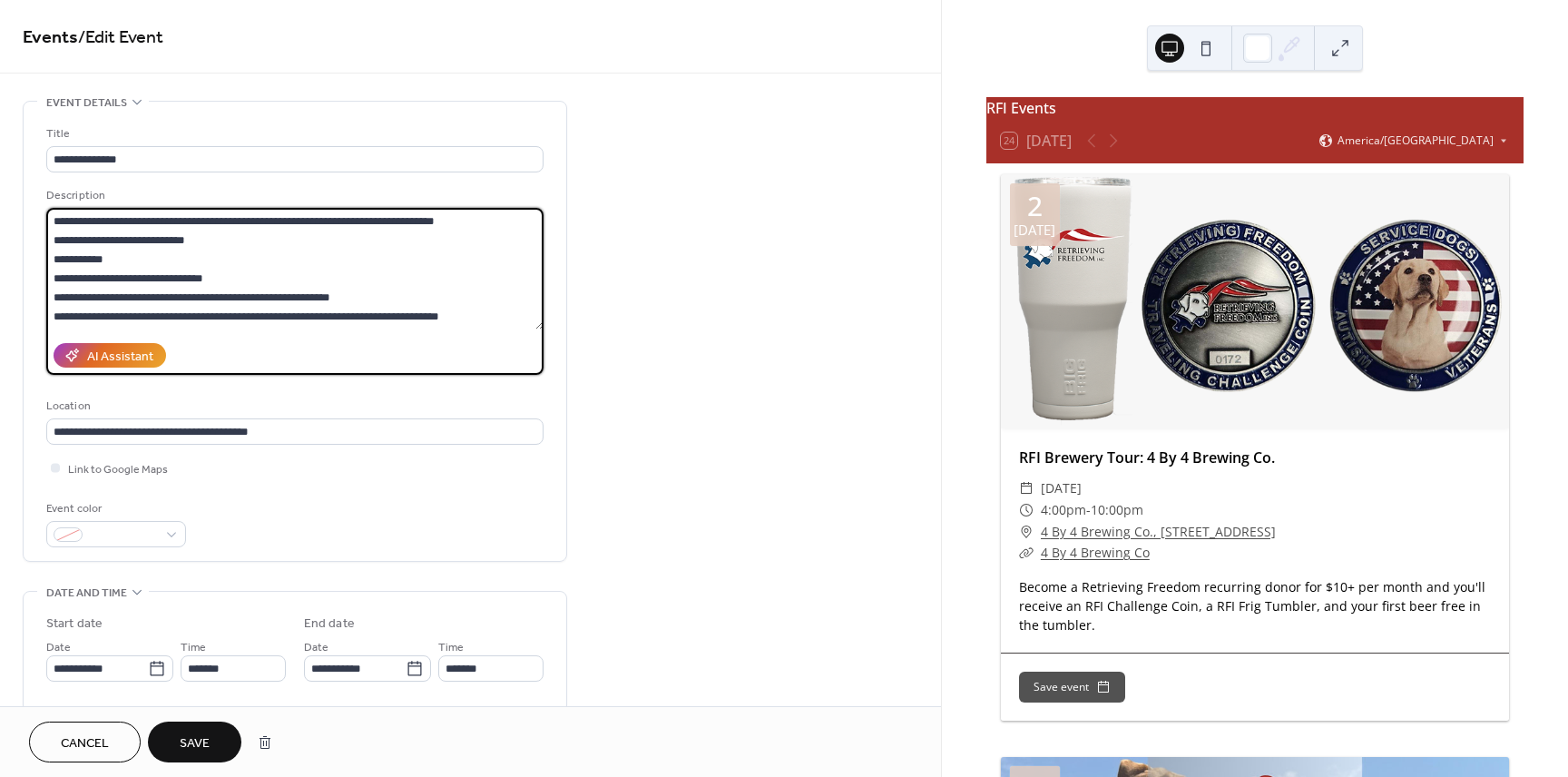 drag, startPoint x: 67, startPoint y: 315, endPoint x: 46, endPoint y: 315, distance: 21 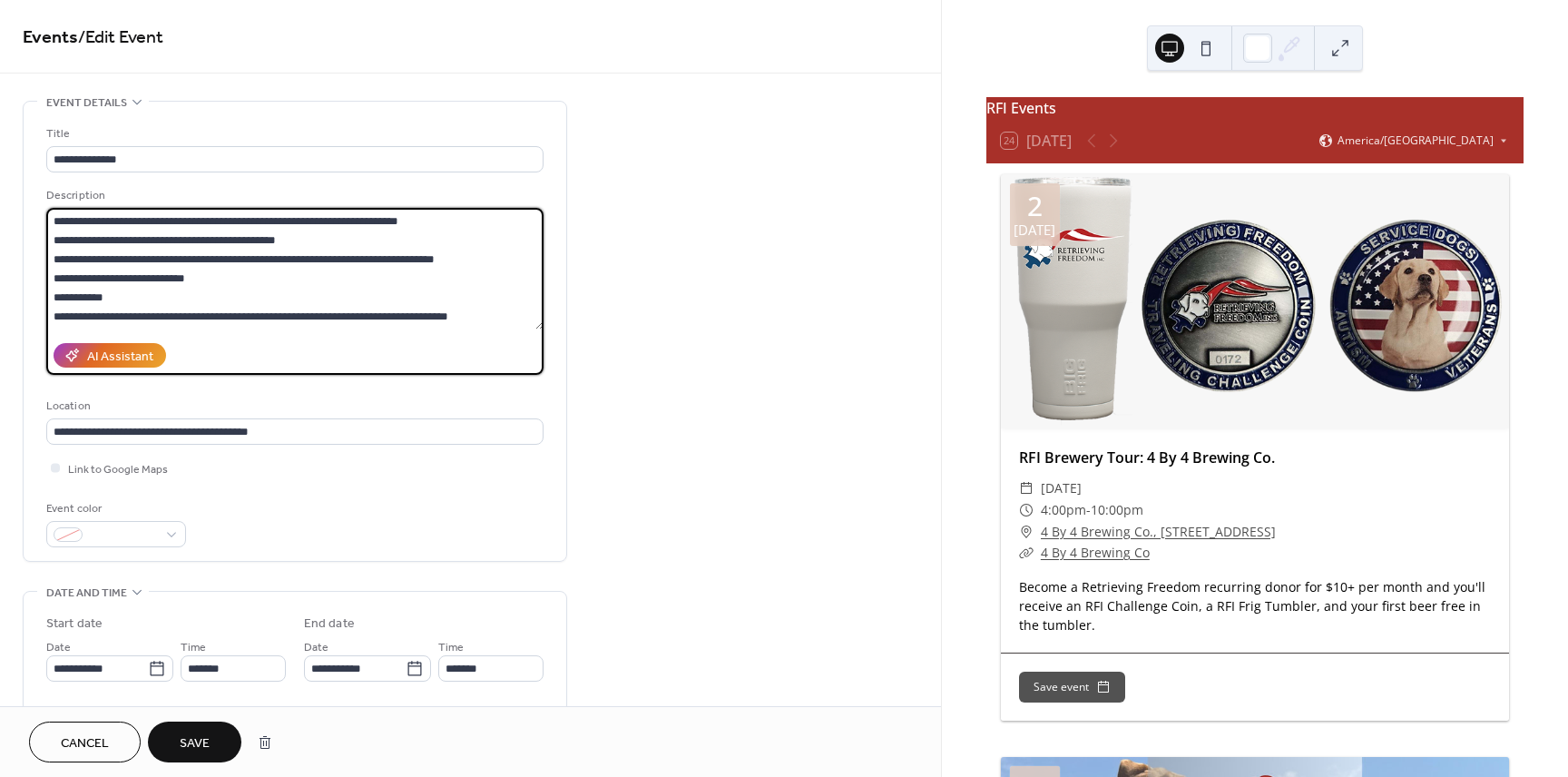 scroll, scrollTop: 0, scrollLeft: 0, axis: both 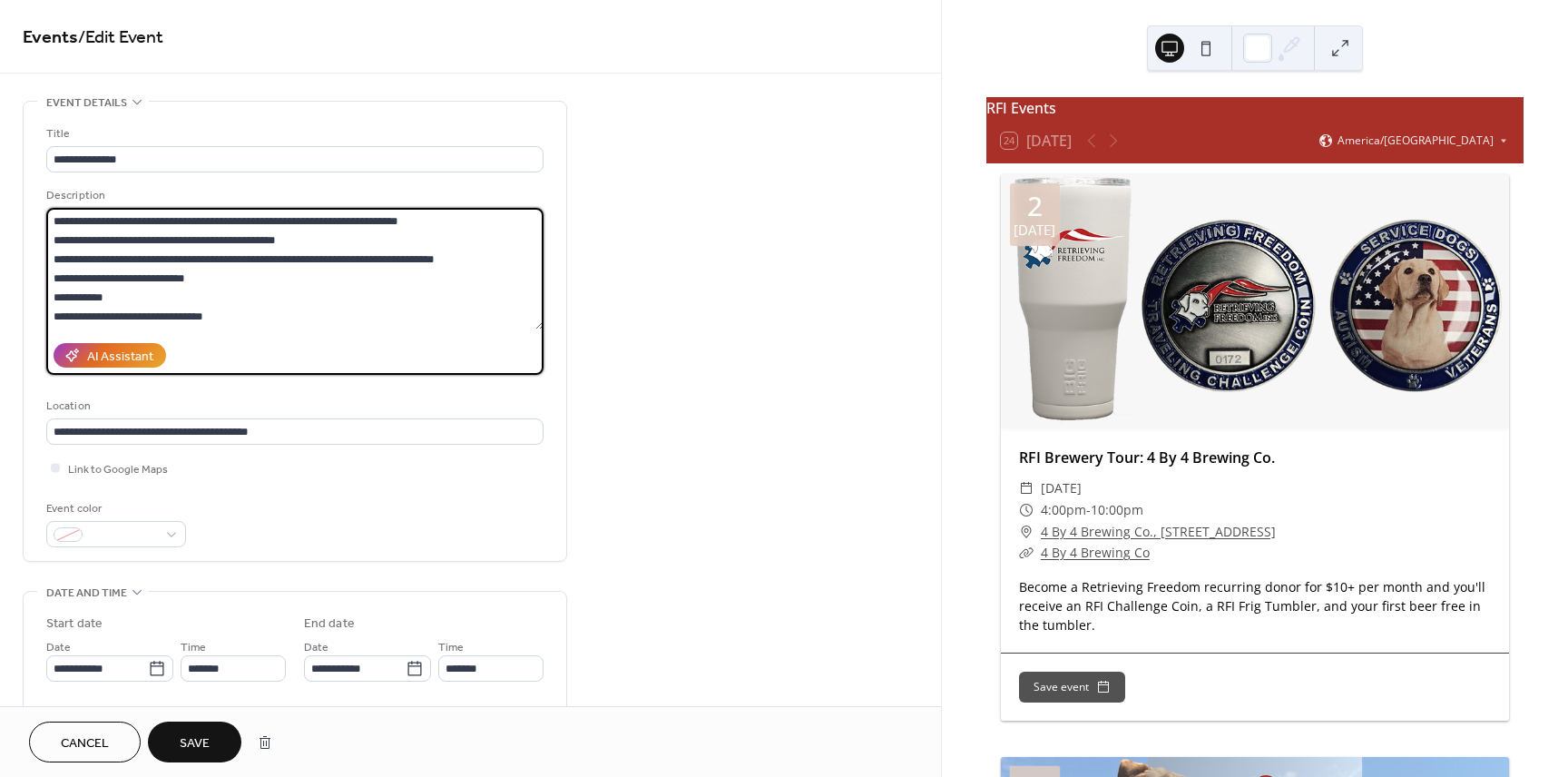 click on "**********" at bounding box center [295, 269] 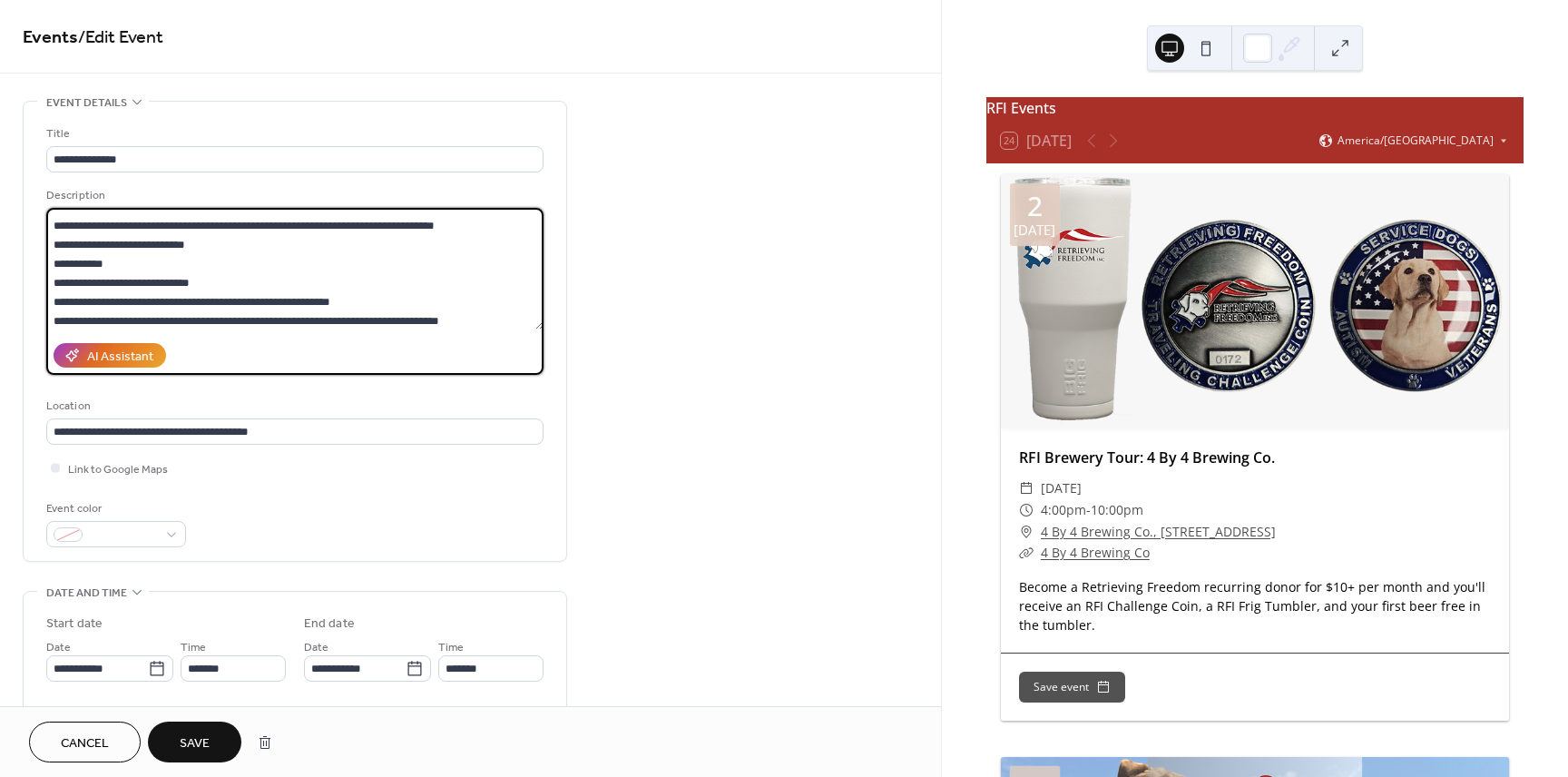 scroll, scrollTop: 38, scrollLeft: 0, axis: vertical 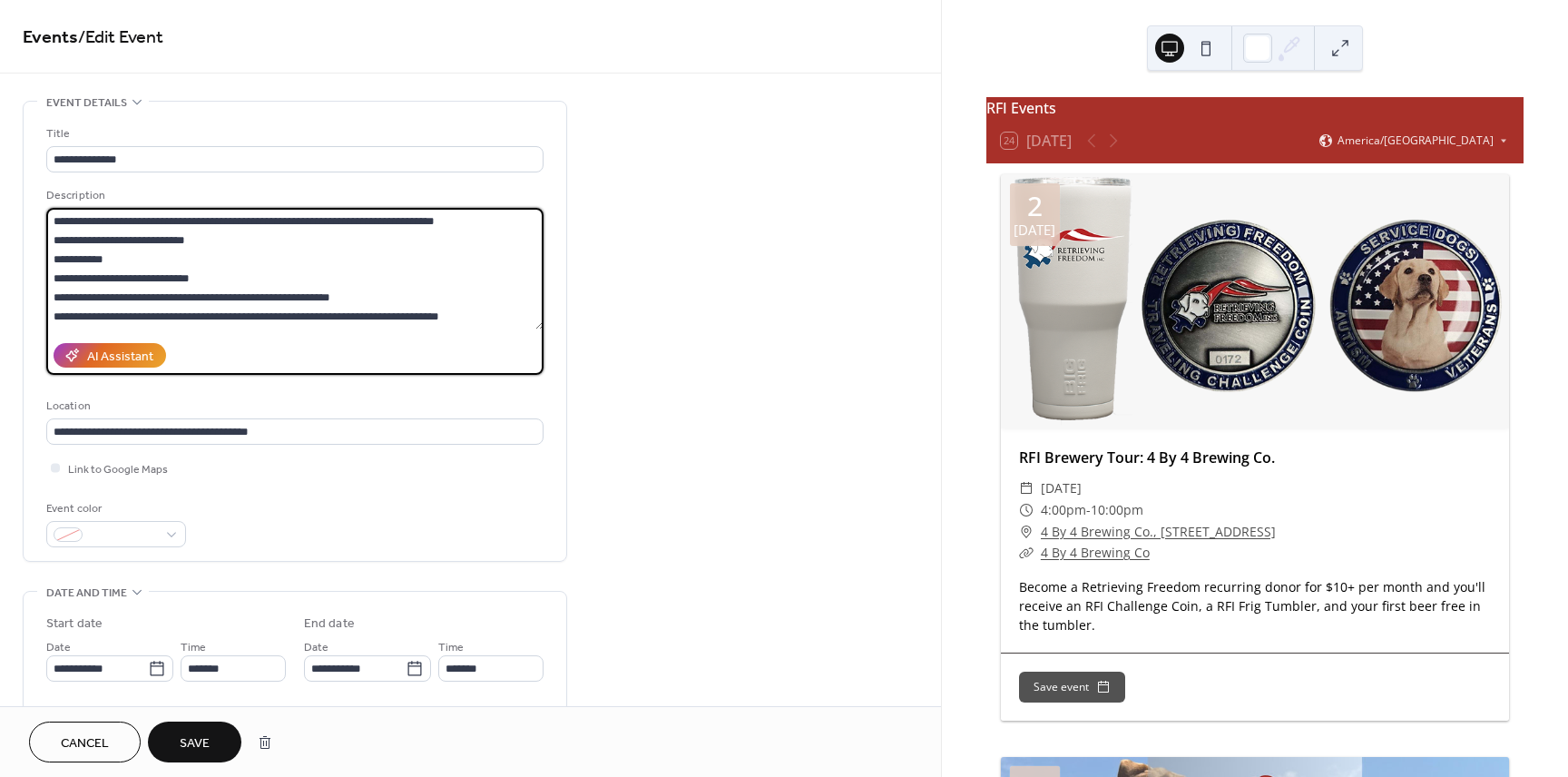 click on "**********" at bounding box center (295, 269) 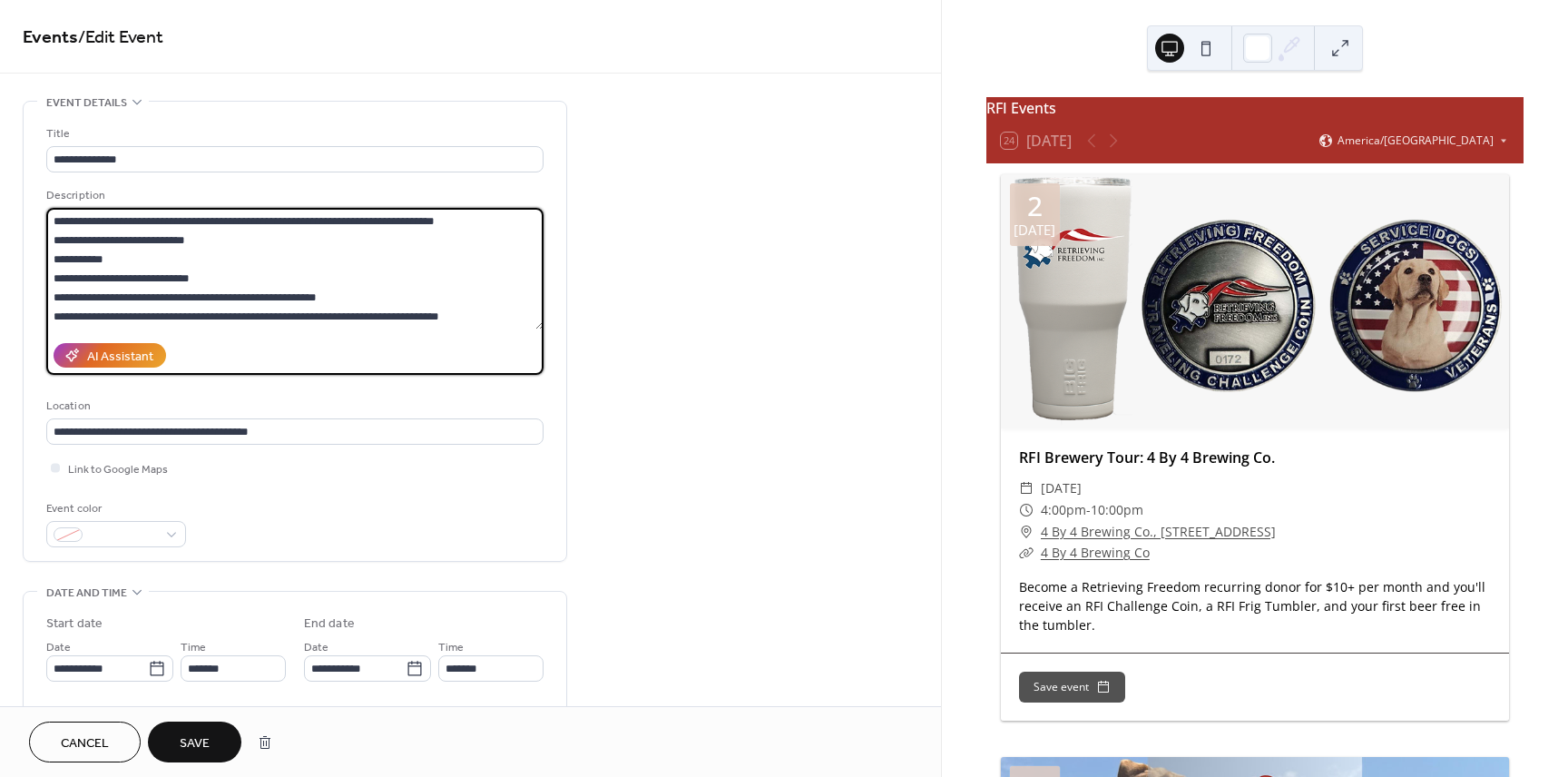 click on "**********" at bounding box center [295, 269] 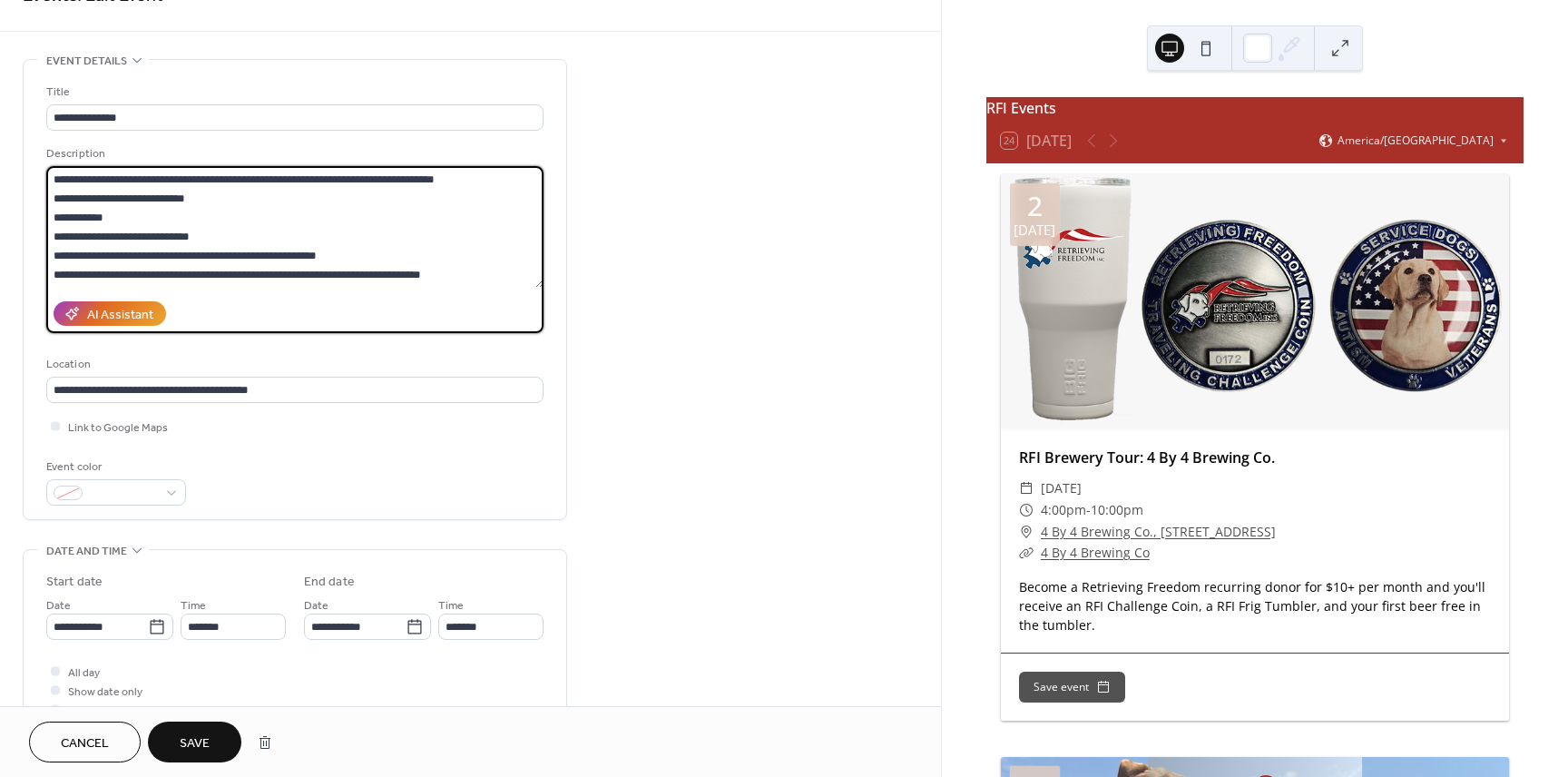 scroll, scrollTop: 54, scrollLeft: 0, axis: vertical 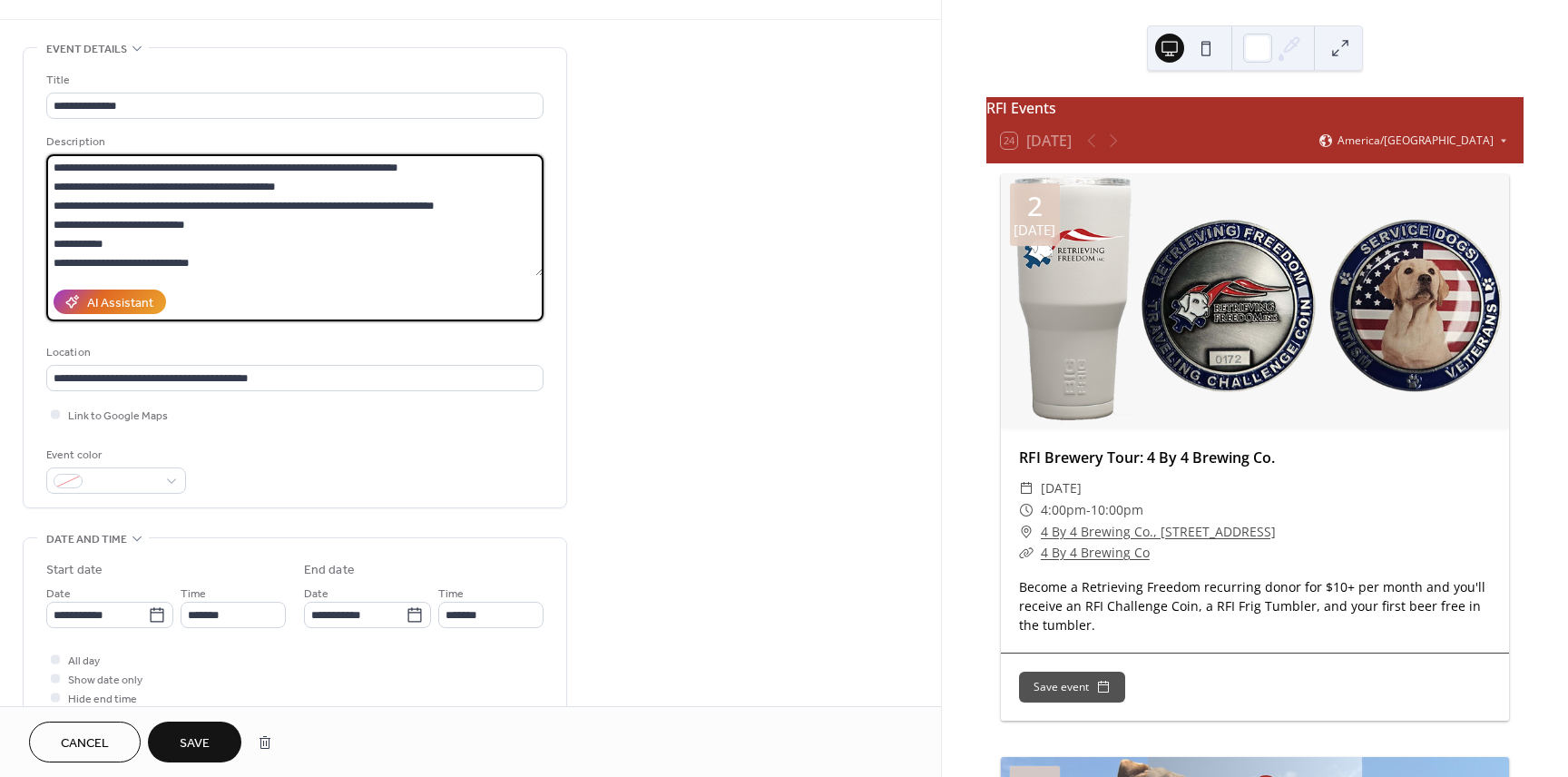 drag, startPoint x: 55, startPoint y: 243, endPoint x: 106, endPoint y: 243, distance: 51 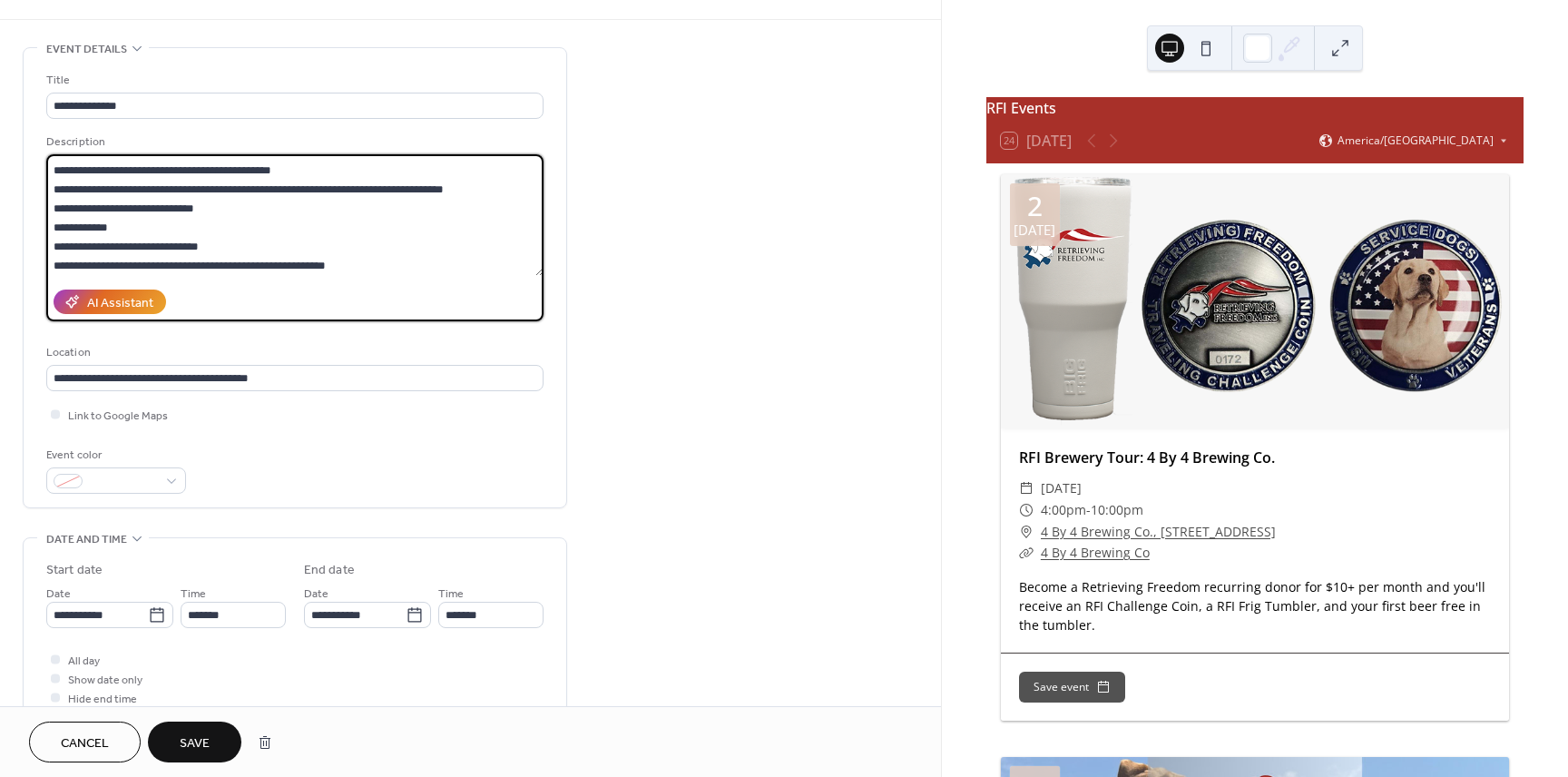 scroll, scrollTop: 38, scrollLeft: 0, axis: vertical 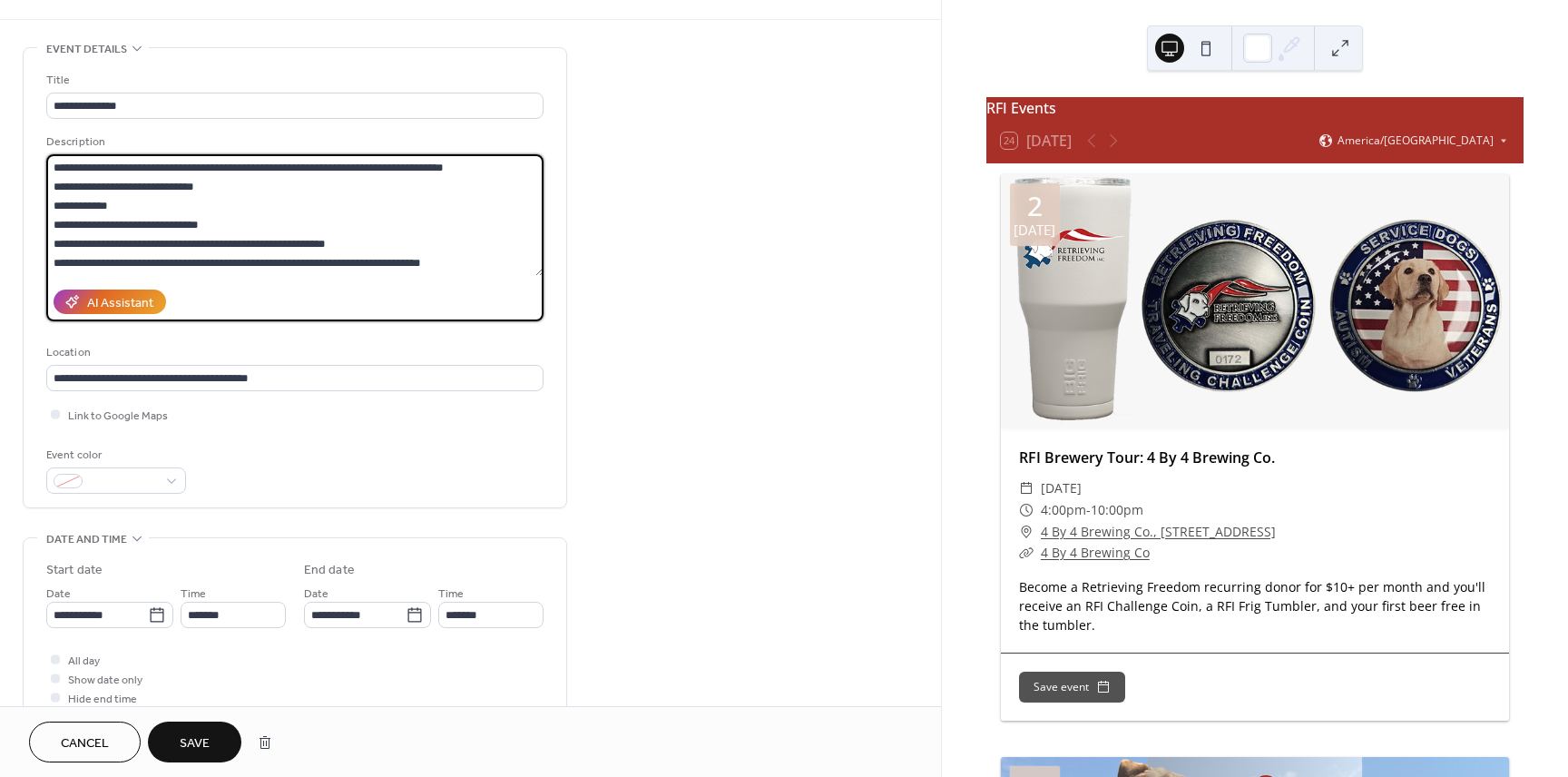 type on "**********" 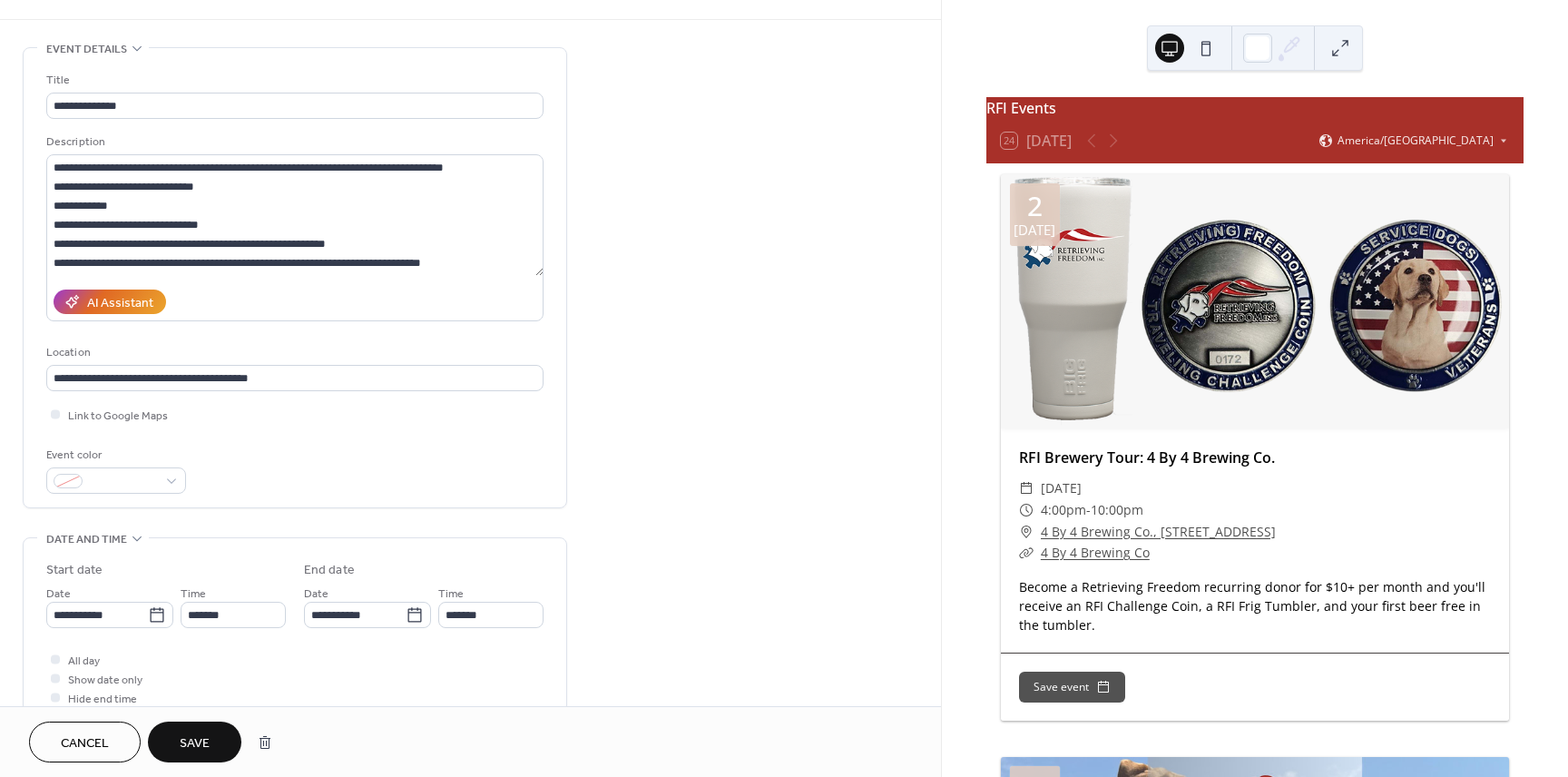 click on "Save" at bounding box center [194, 742] 